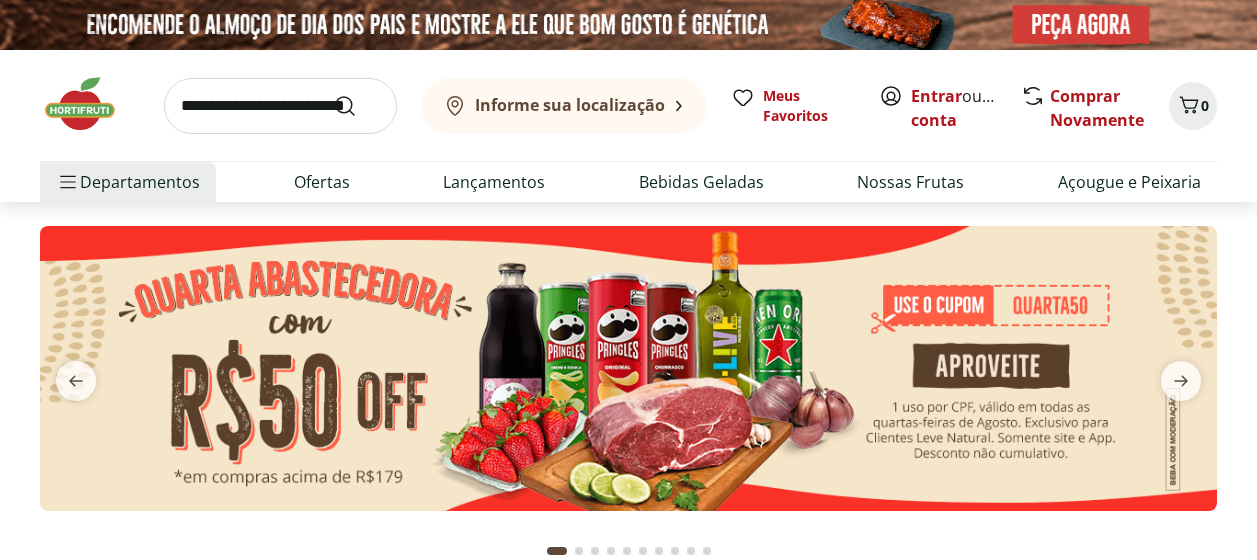 scroll, scrollTop: 0, scrollLeft: 0, axis: both 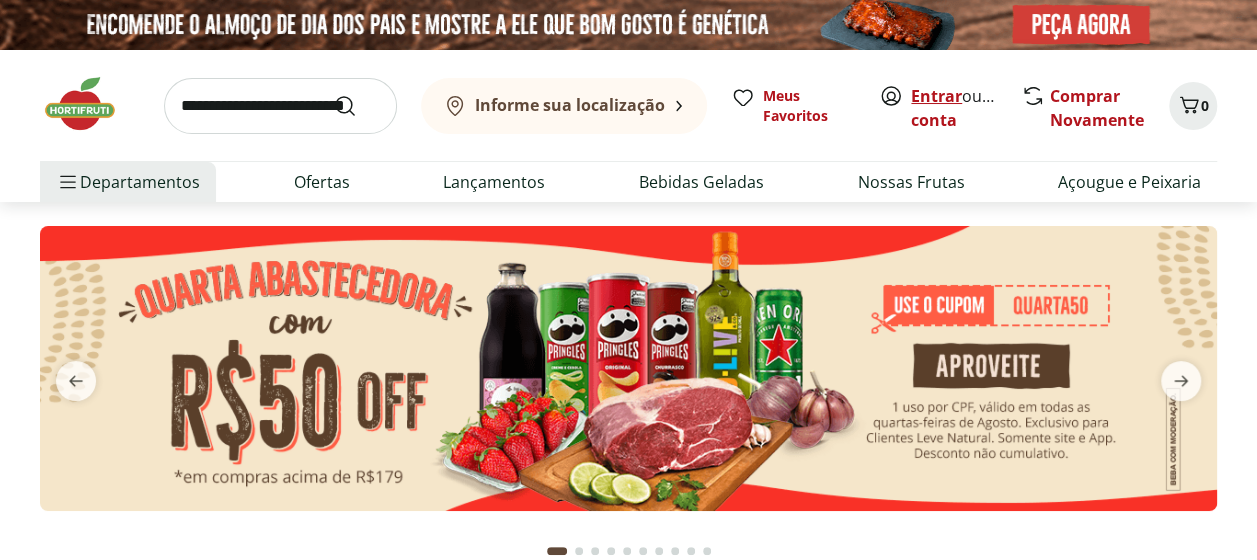 click on "Entrar" at bounding box center (936, 96) 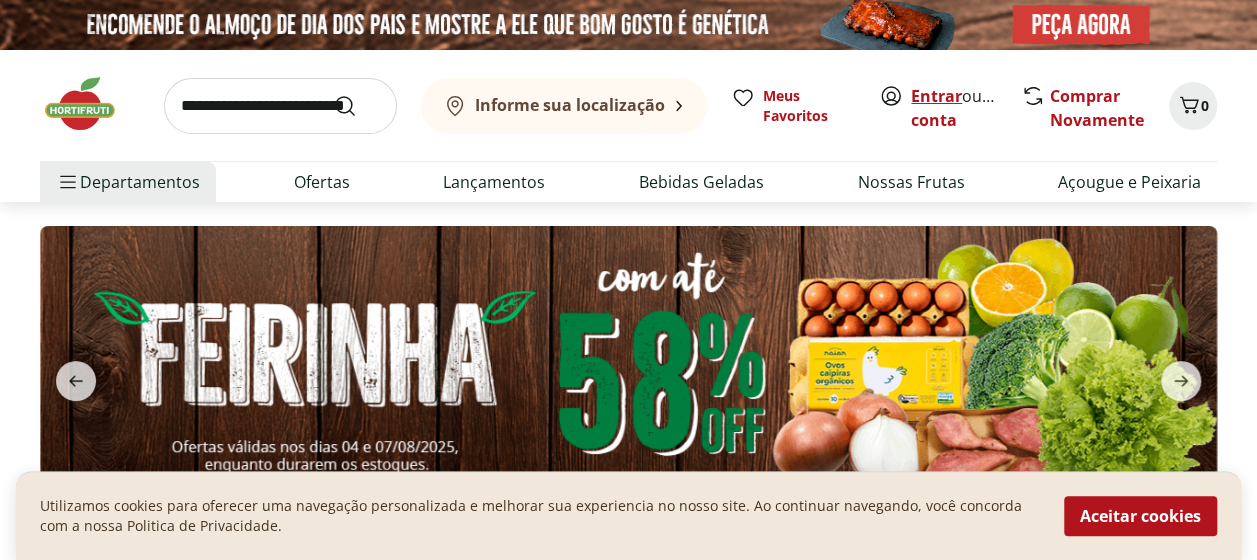 click on "Entrar" at bounding box center (936, 96) 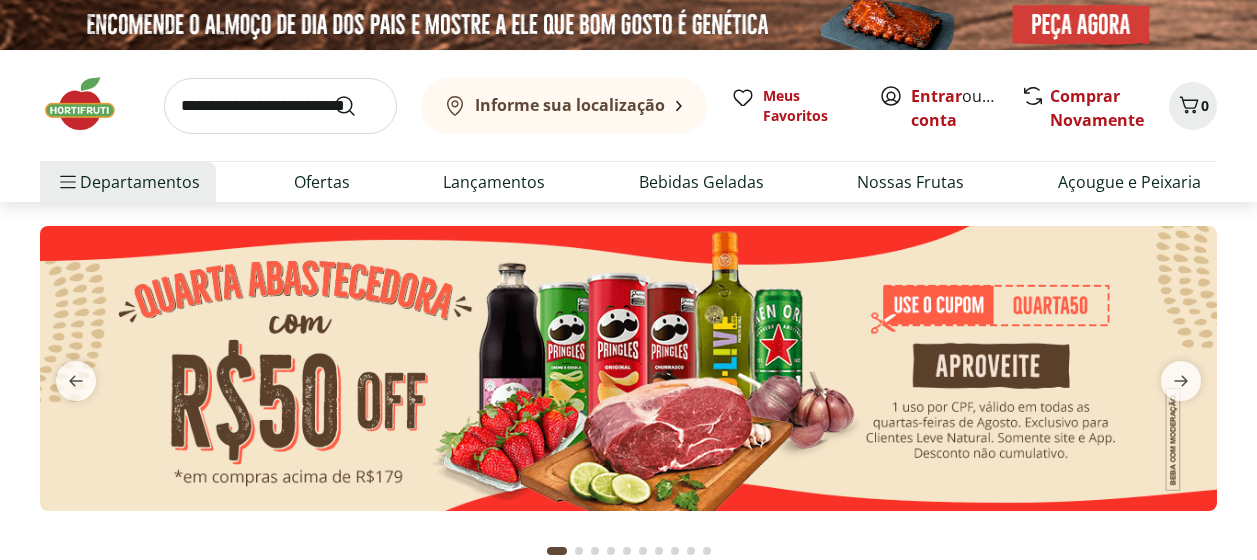 scroll, scrollTop: 0, scrollLeft: 0, axis: both 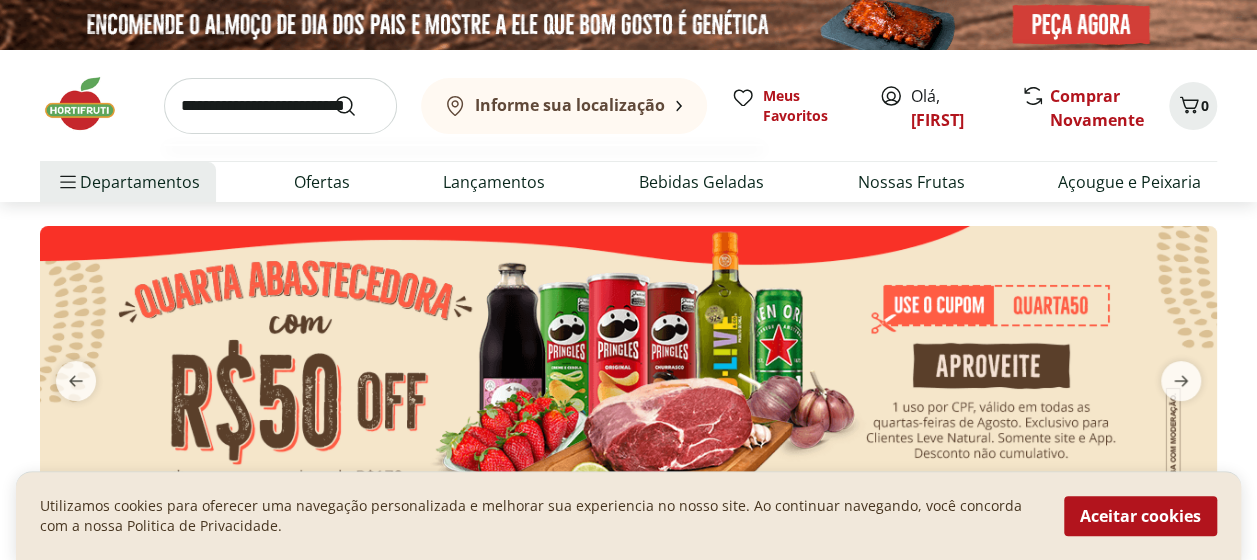 click at bounding box center (280, 106) 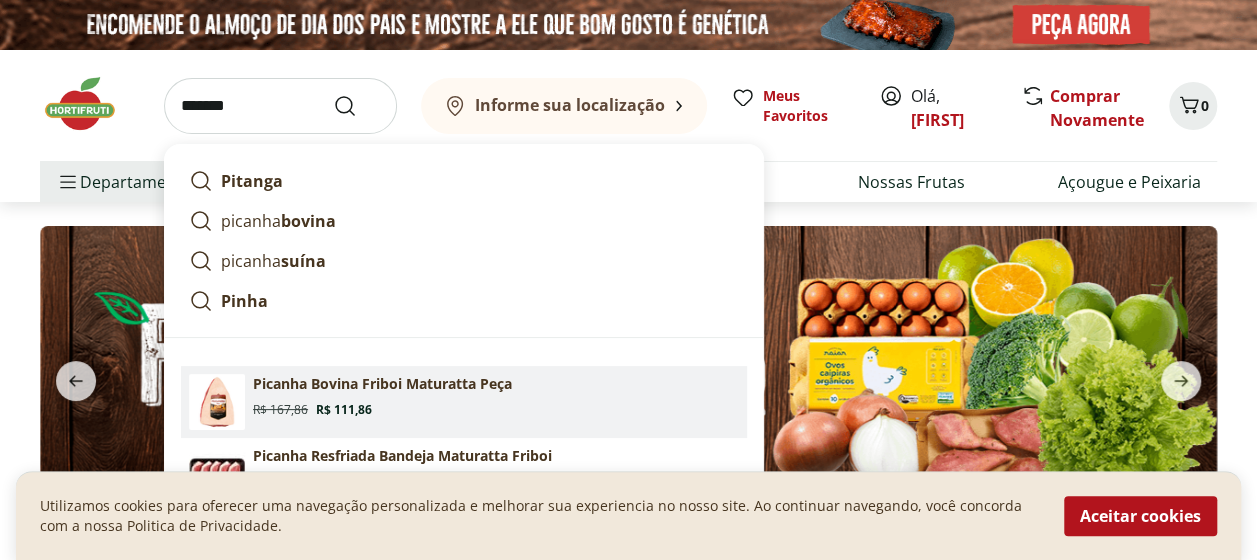 click on "Picanha Bovina Friboi Maturatta Peça" at bounding box center [382, 384] 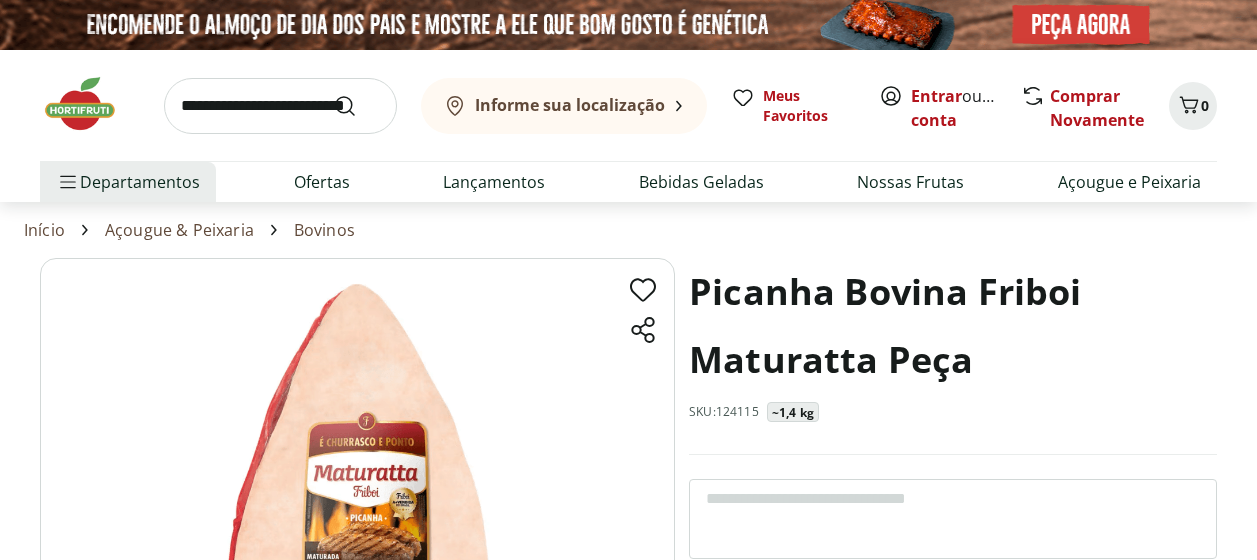 scroll, scrollTop: 0, scrollLeft: 0, axis: both 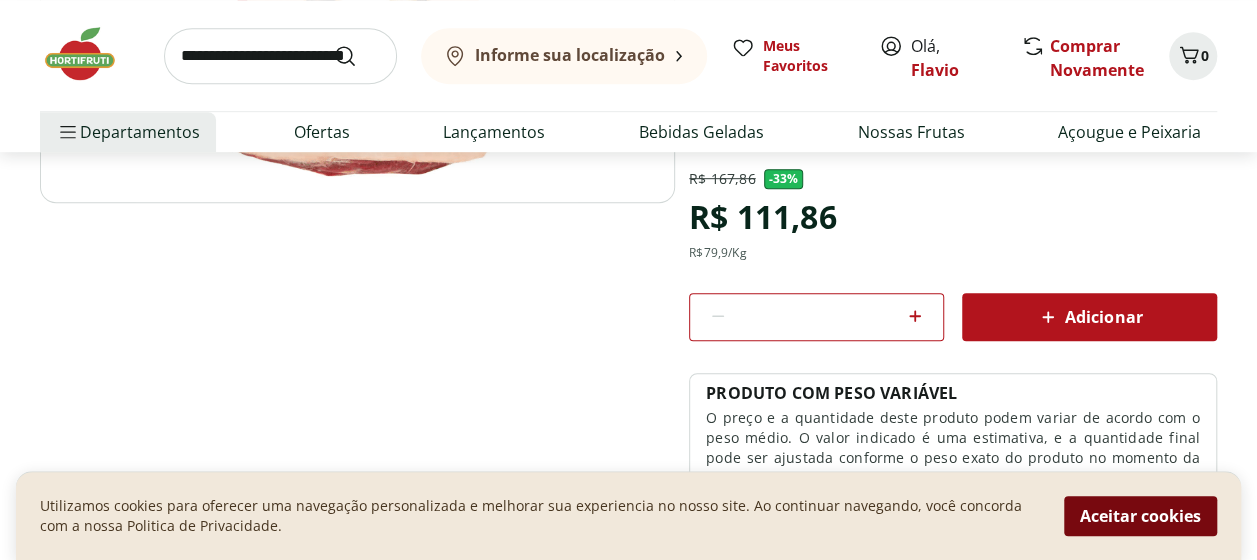 click on "Aceitar cookies" at bounding box center (1140, 516) 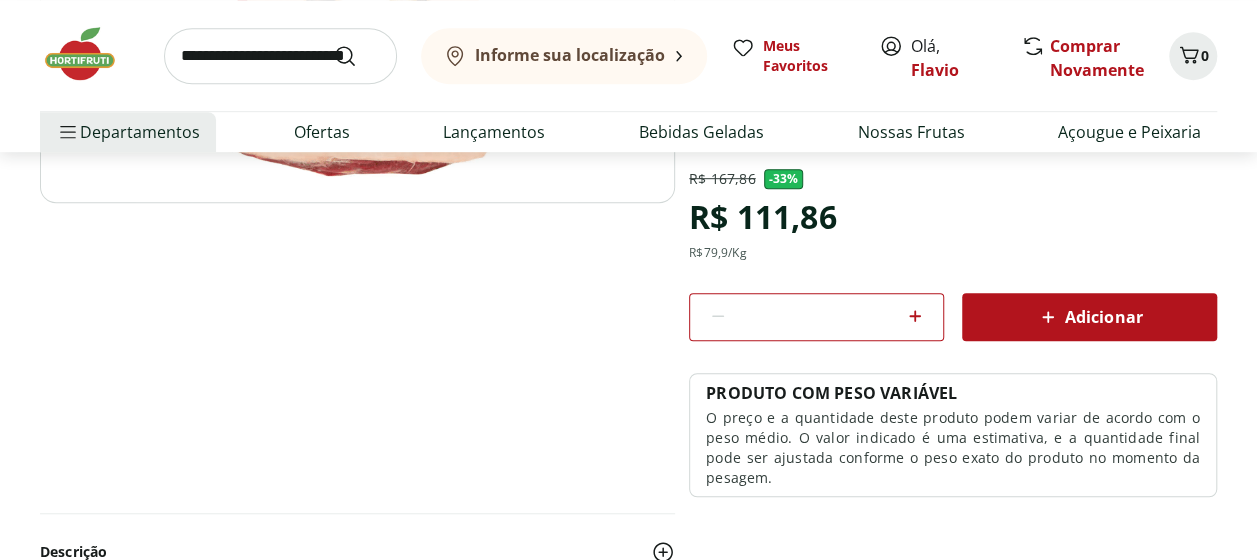 click 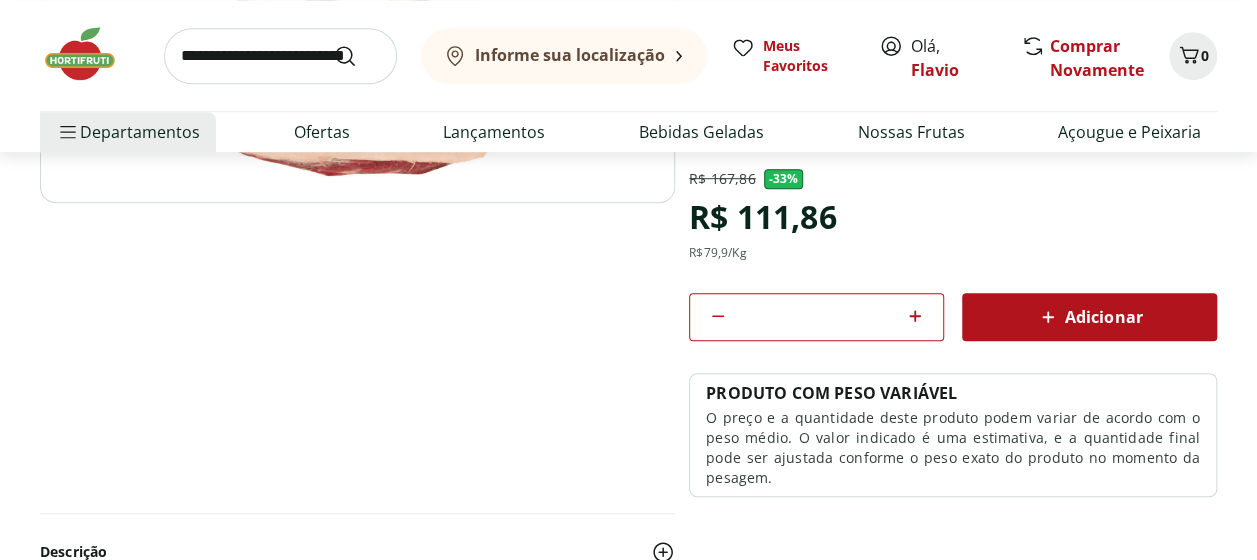 click on "Adicionar" at bounding box center [1089, 317] 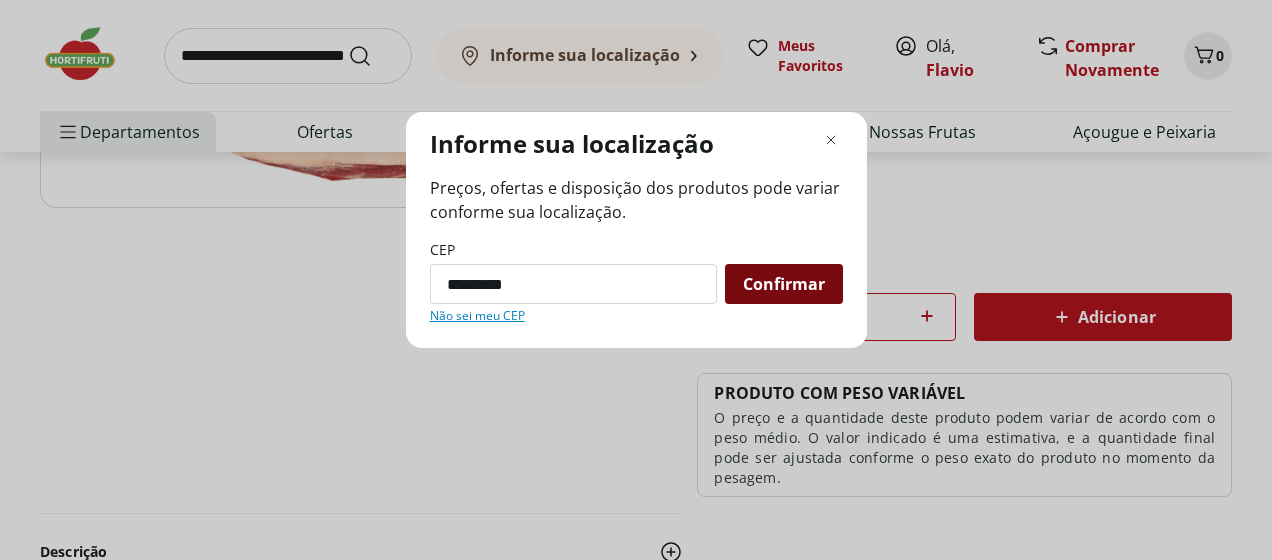 type on "*********" 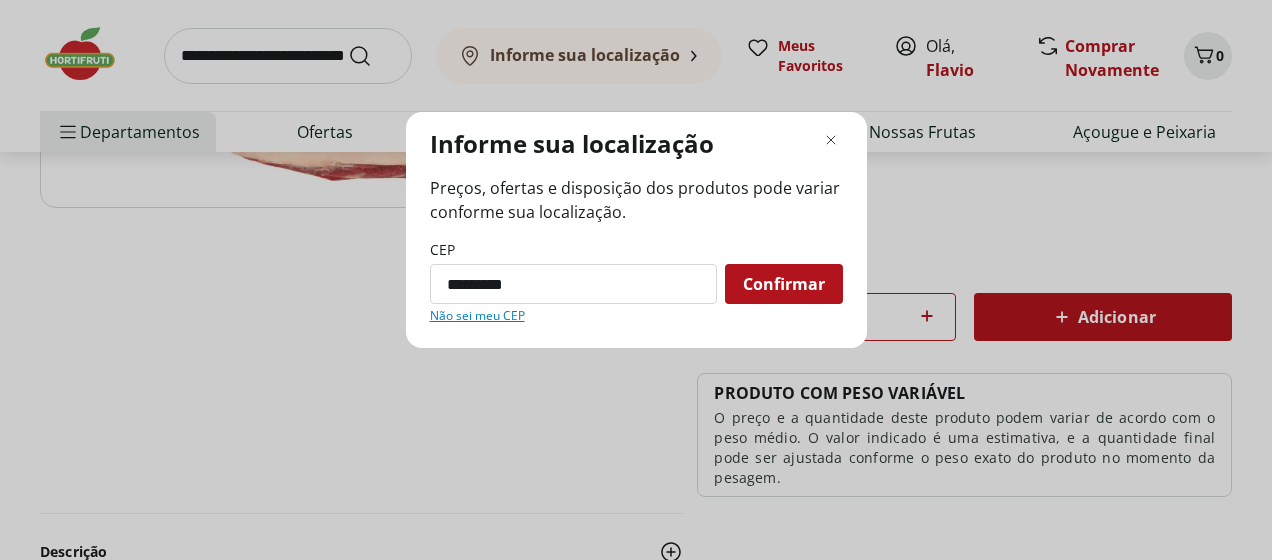click on "Confirmar" at bounding box center [784, 284] 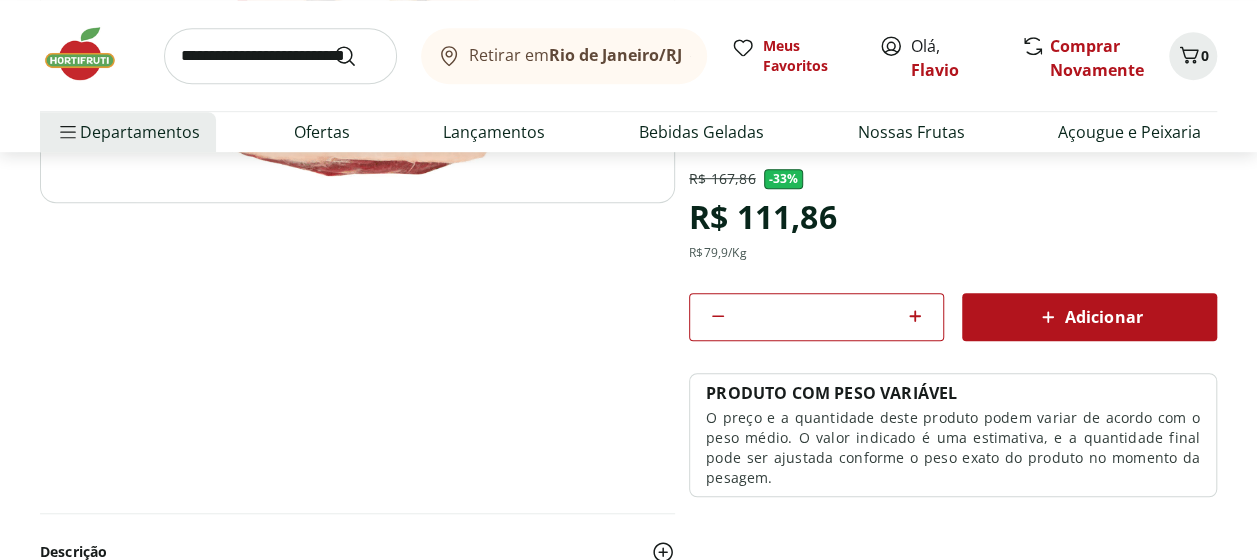 click on "Adicionar" at bounding box center (1089, 317) 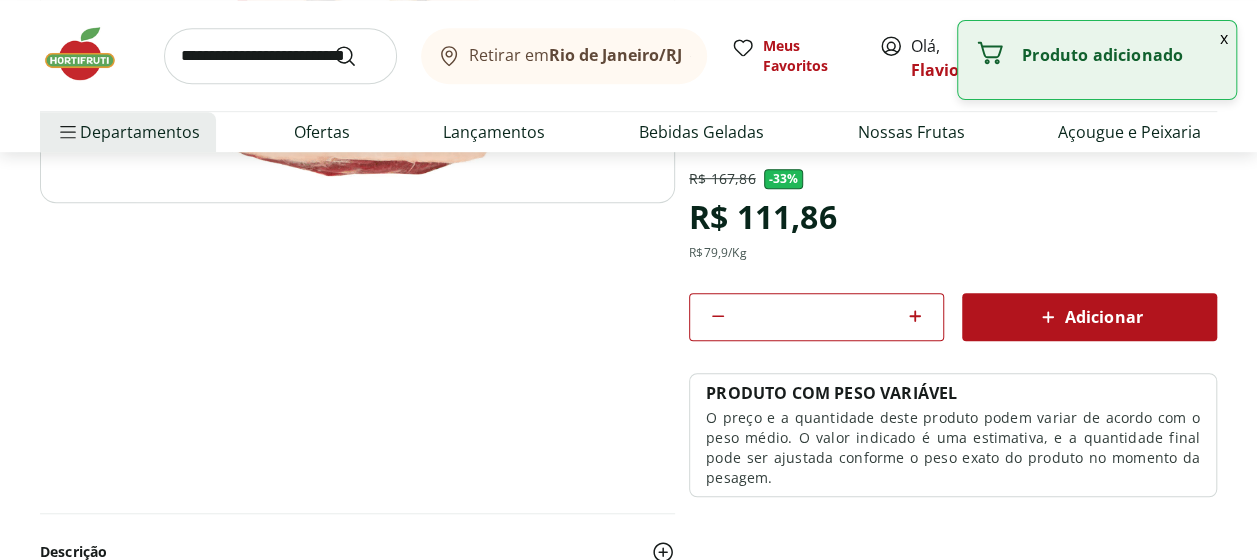 click on "x" at bounding box center (1224, 38) 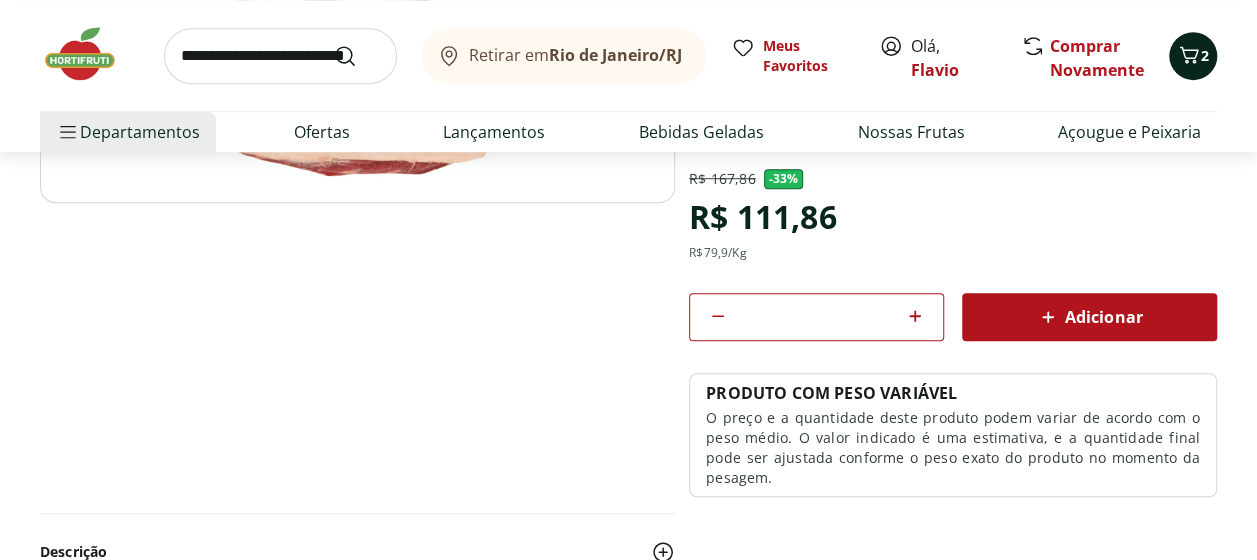 click 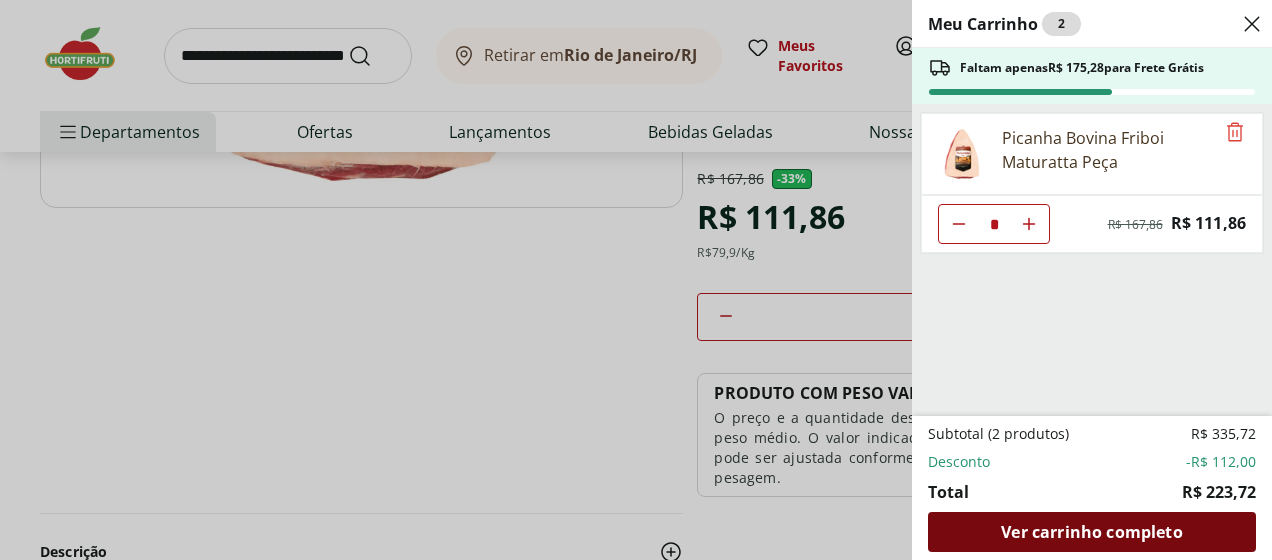 click on "Ver carrinho completo" at bounding box center [1091, 532] 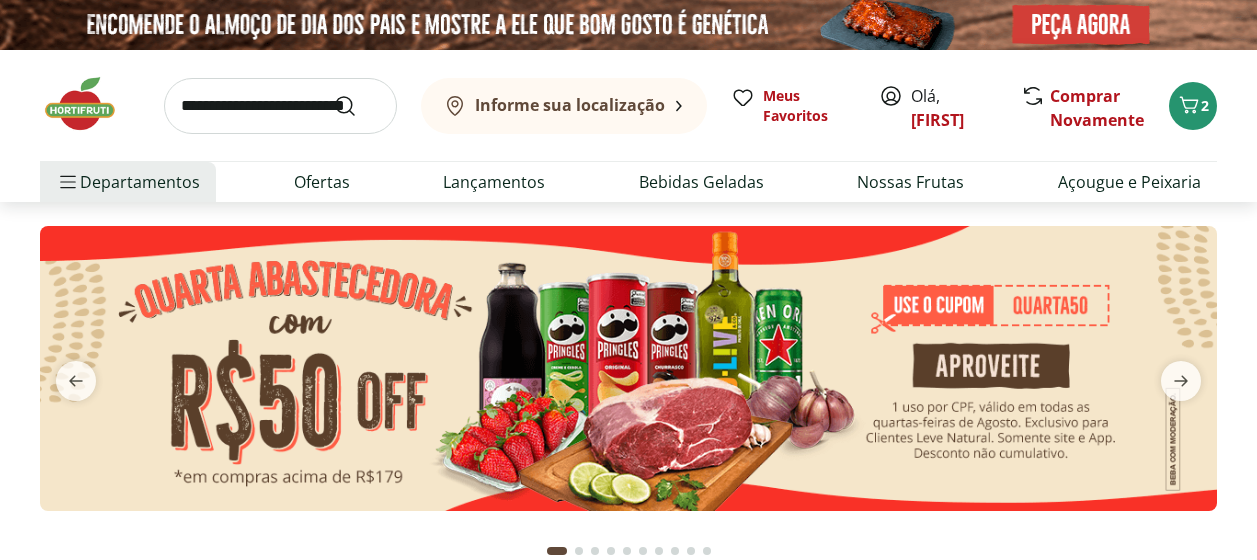 scroll, scrollTop: 0, scrollLeft: 0, axis: both 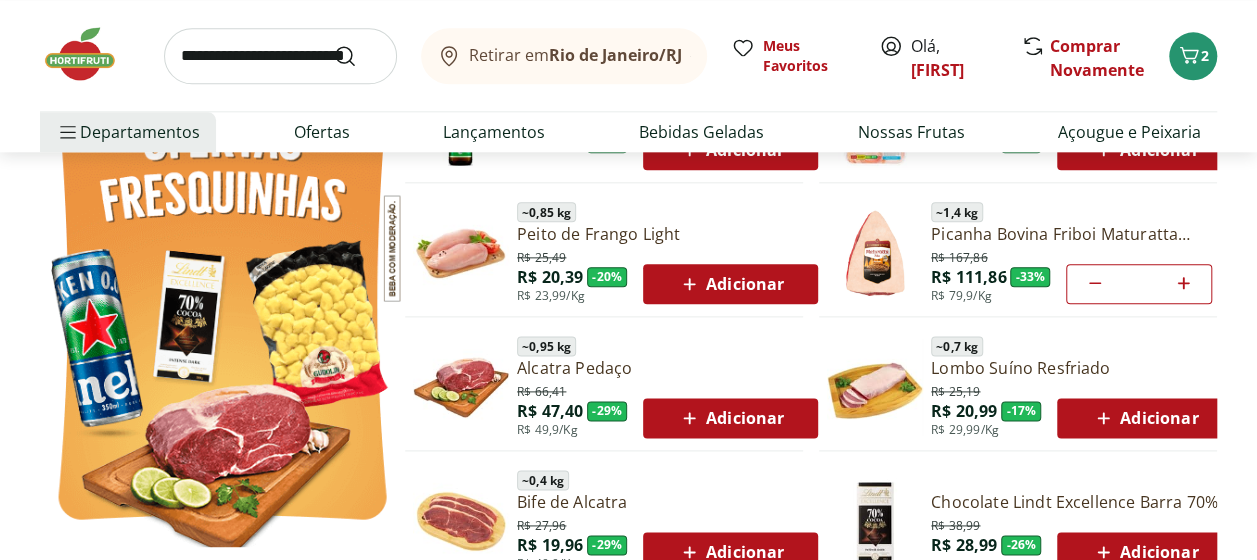 click on "Adicionar" at bounding box center [730, 284] 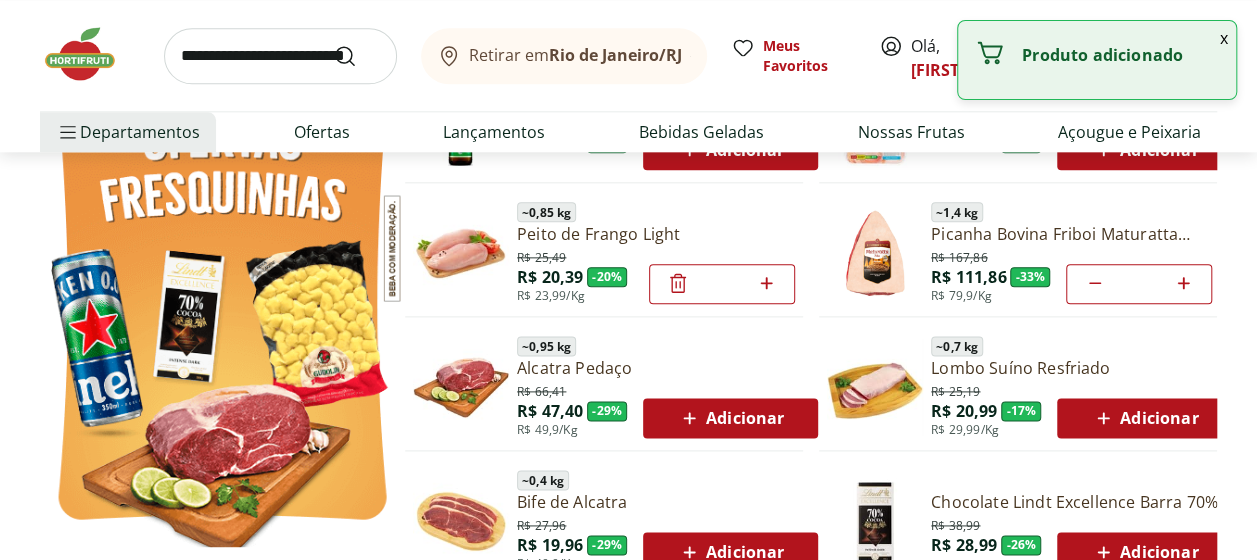 click 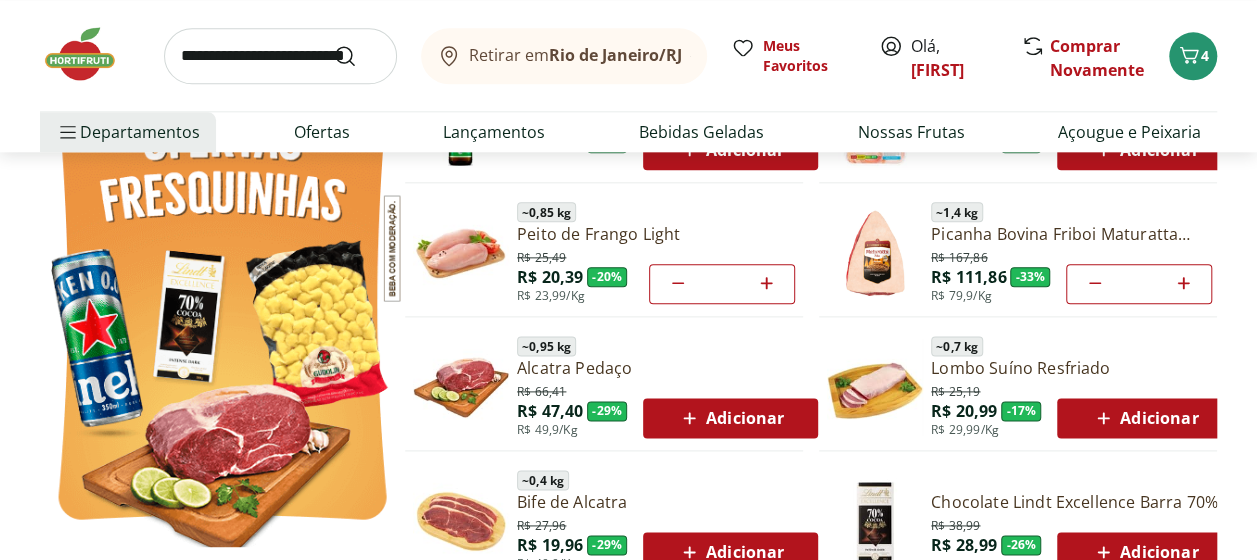 click 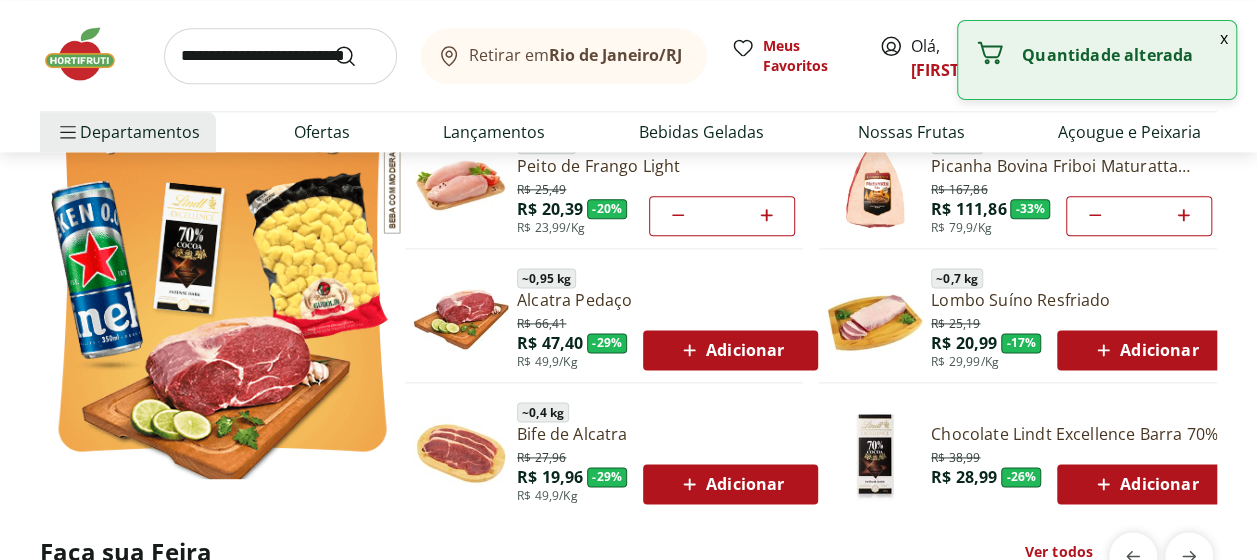 scroll, scrollTop: 1200, scrollLeft: 0, axis: vertical 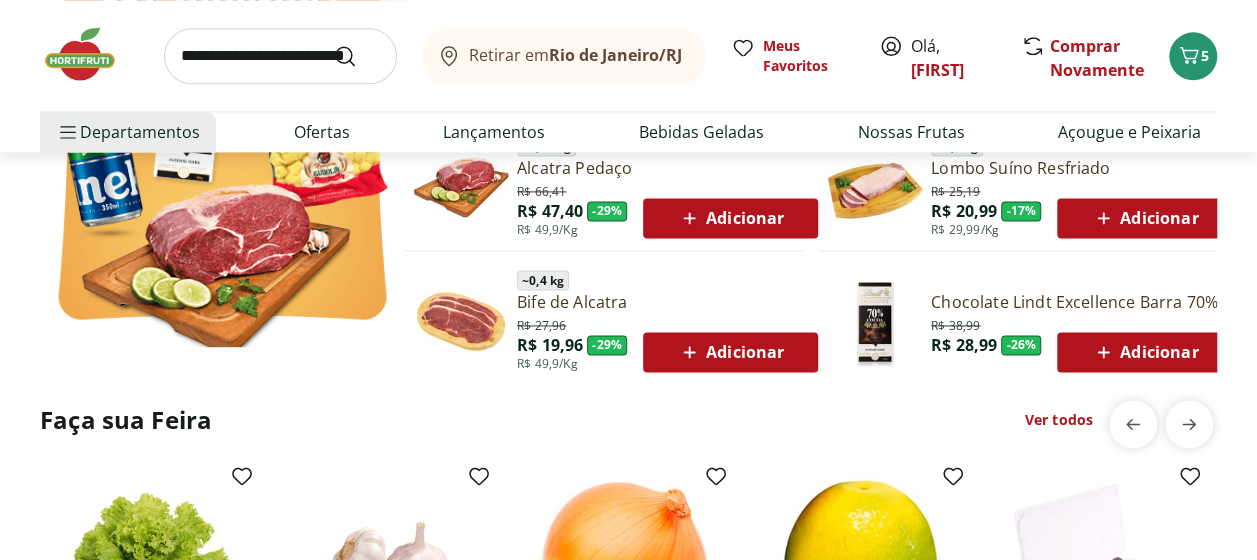 click on "Adicionar" at bounding box center (1144, 352) 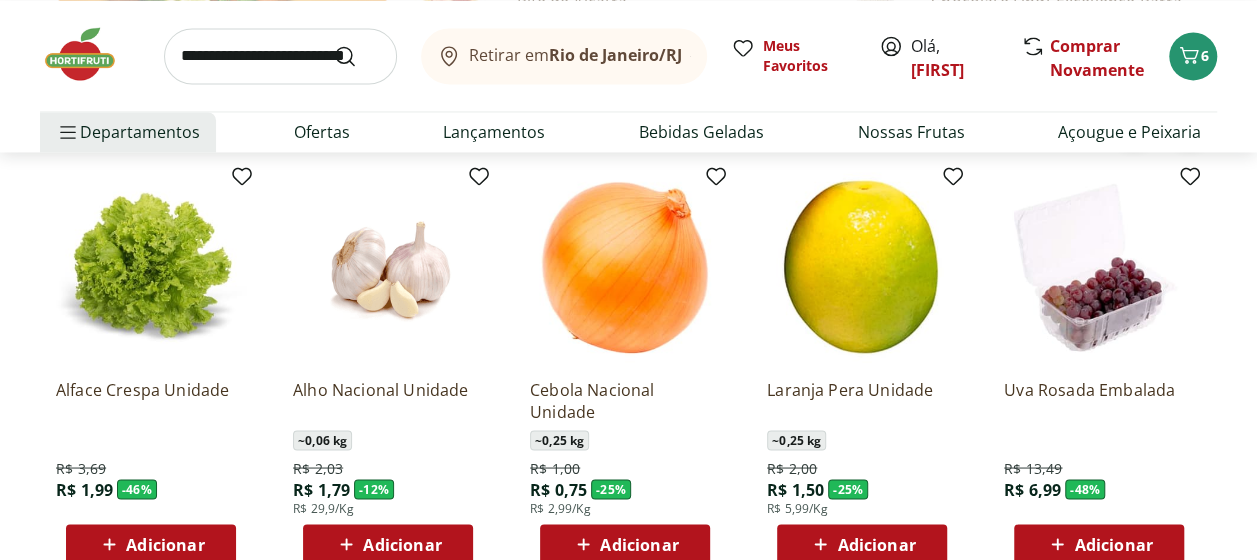 scroll, scrollTop: 1700, scrollLeft: 0, axis: vertical 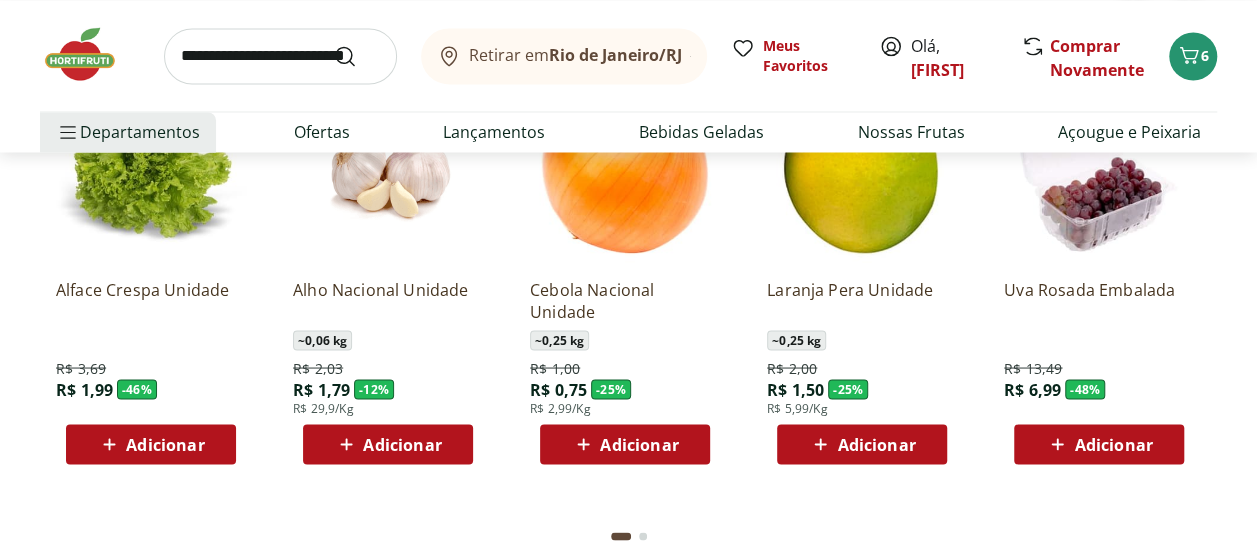 click on "Adicionar" at bounding box center (639, 444) 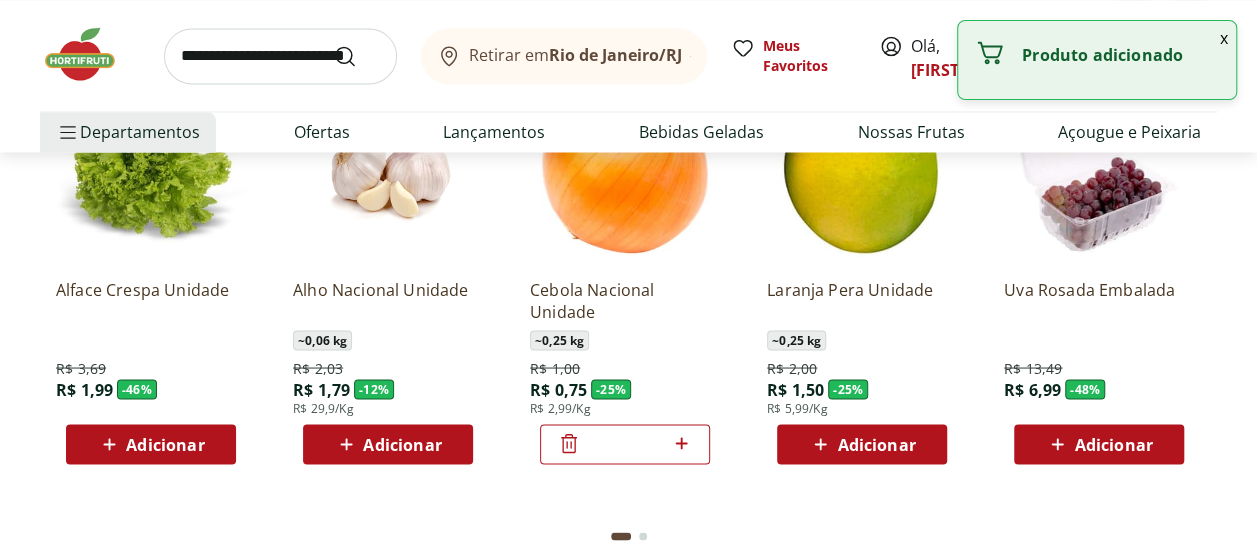 click 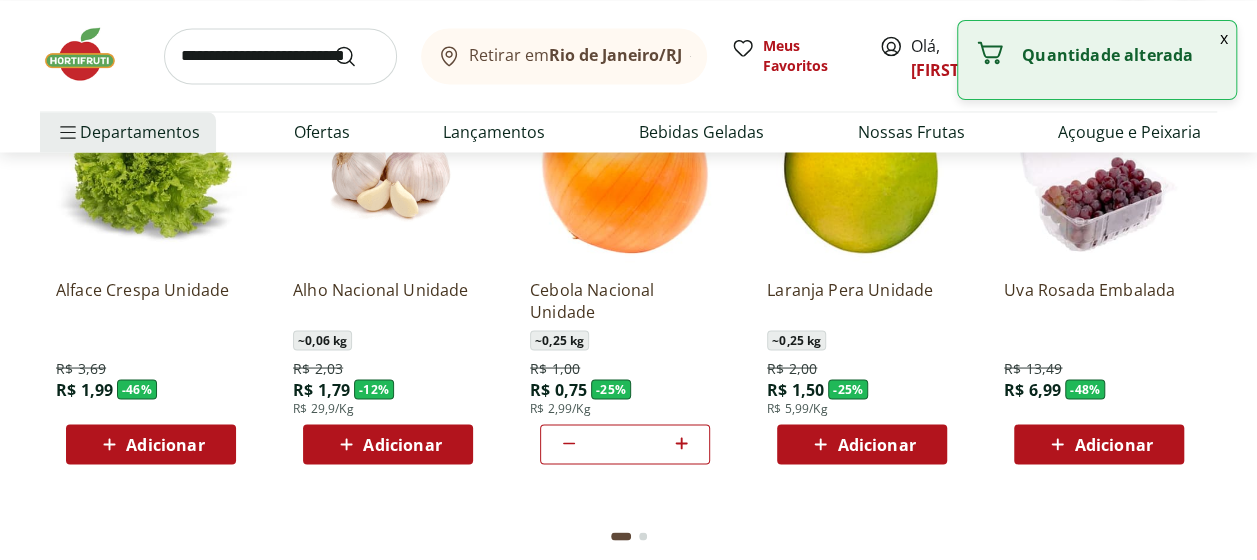 click 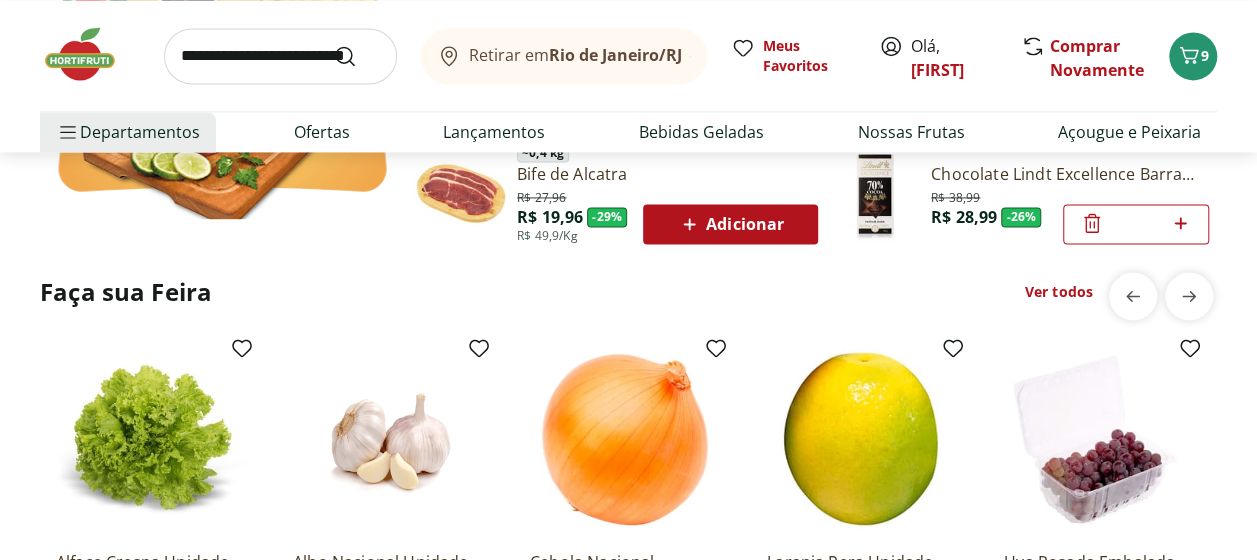 scroll, scrollTop: 1400, scrollLeft: 0, axis: vertical 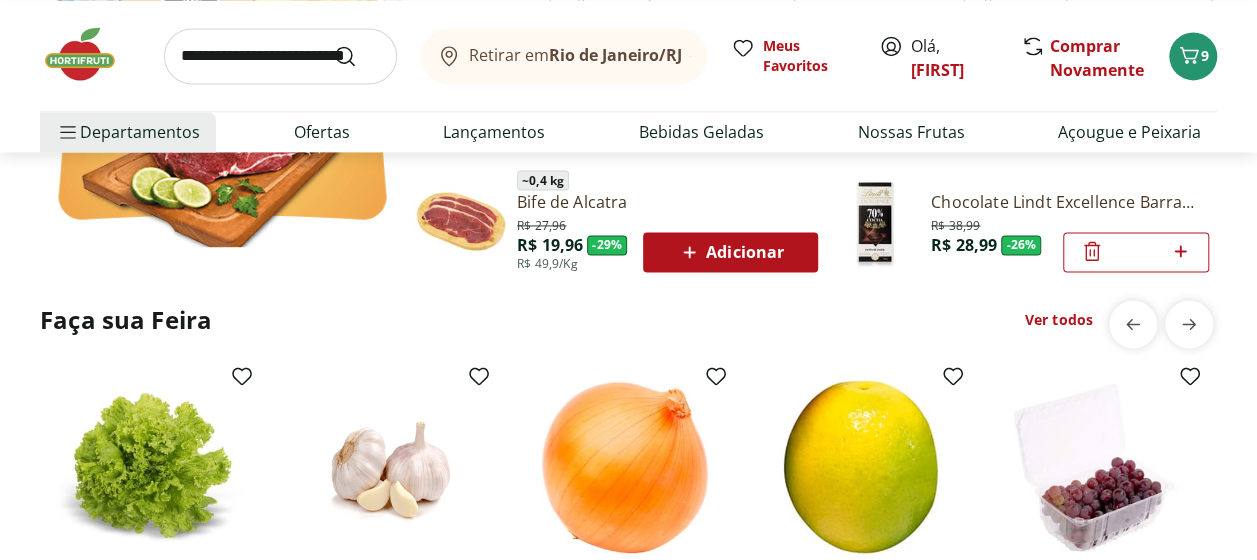 click on "Ver todos" at bounding box center [1059, 320] 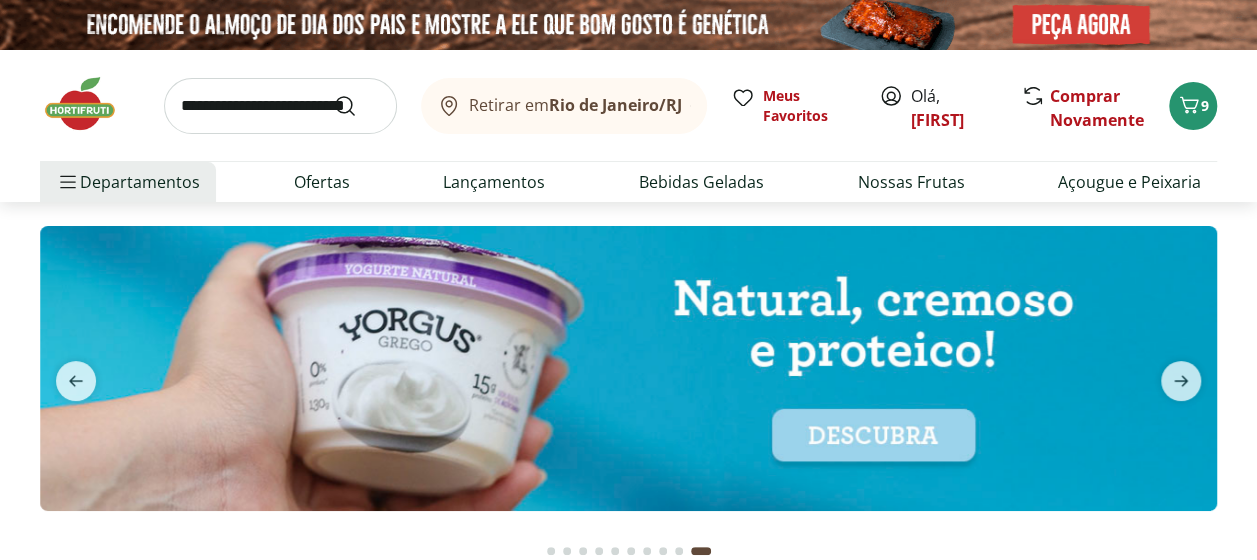 select on "**********" 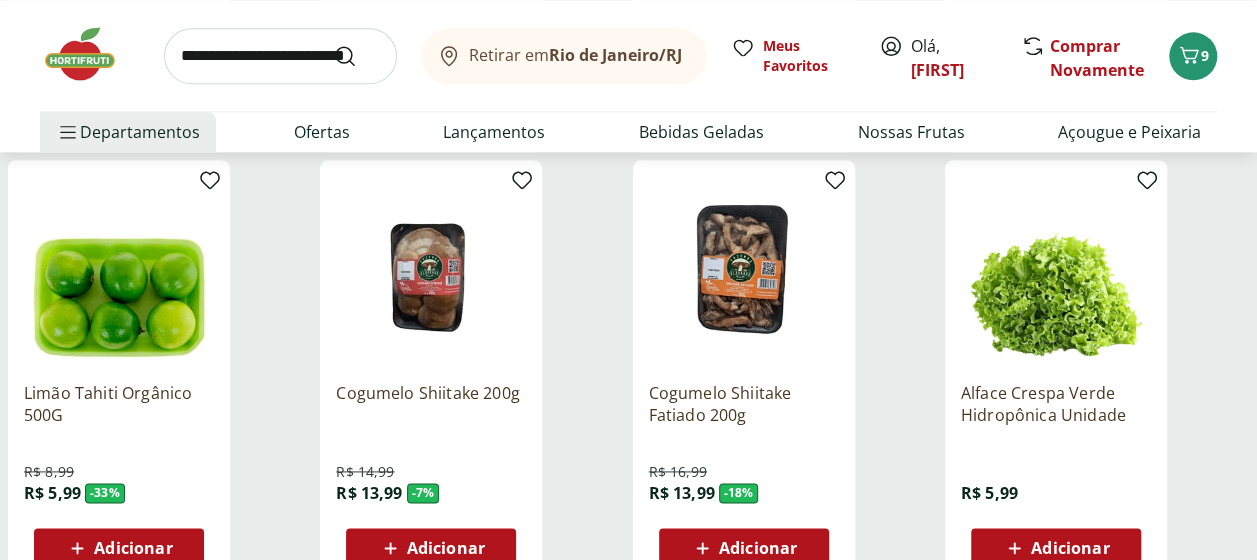 scroll, scrollTop: 1200, scrollLeft: 0, axis: vertical 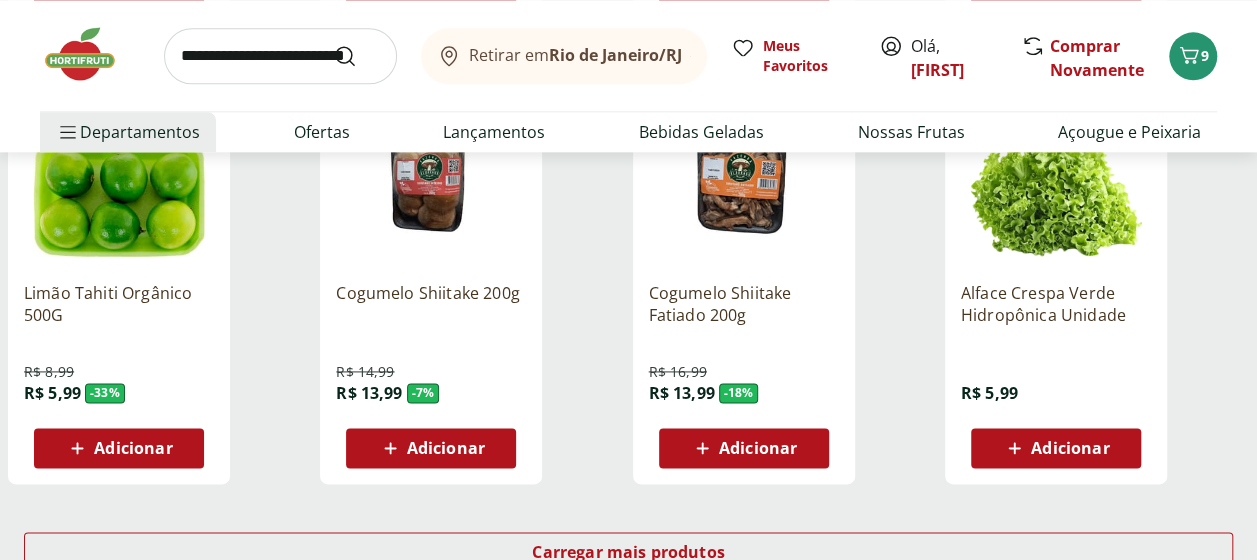 click on "Adicionar" at bounding box center (758, 448) 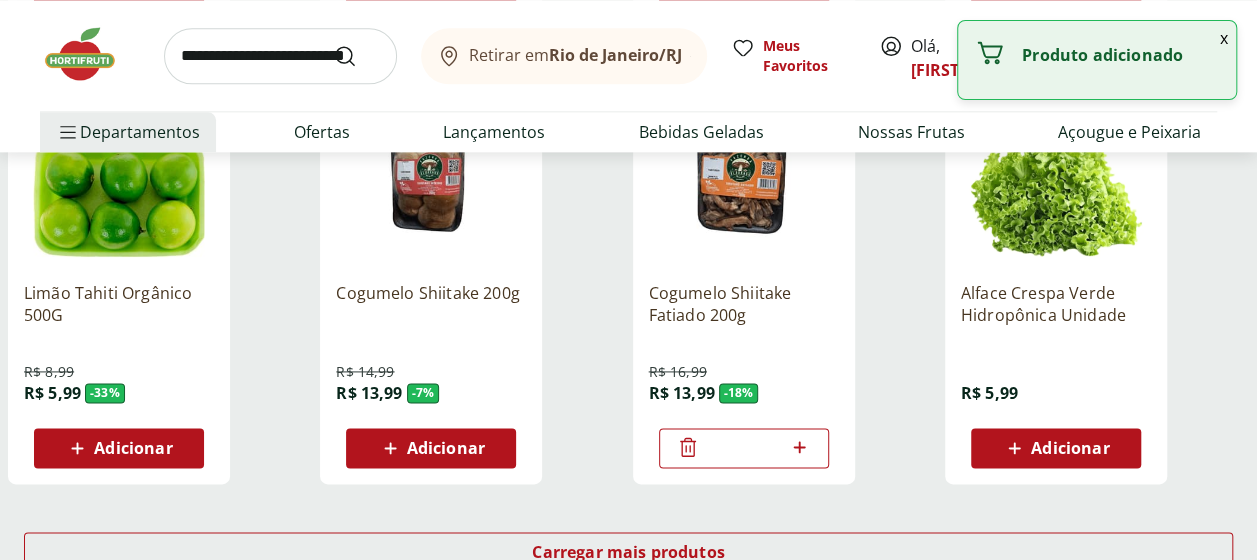 click 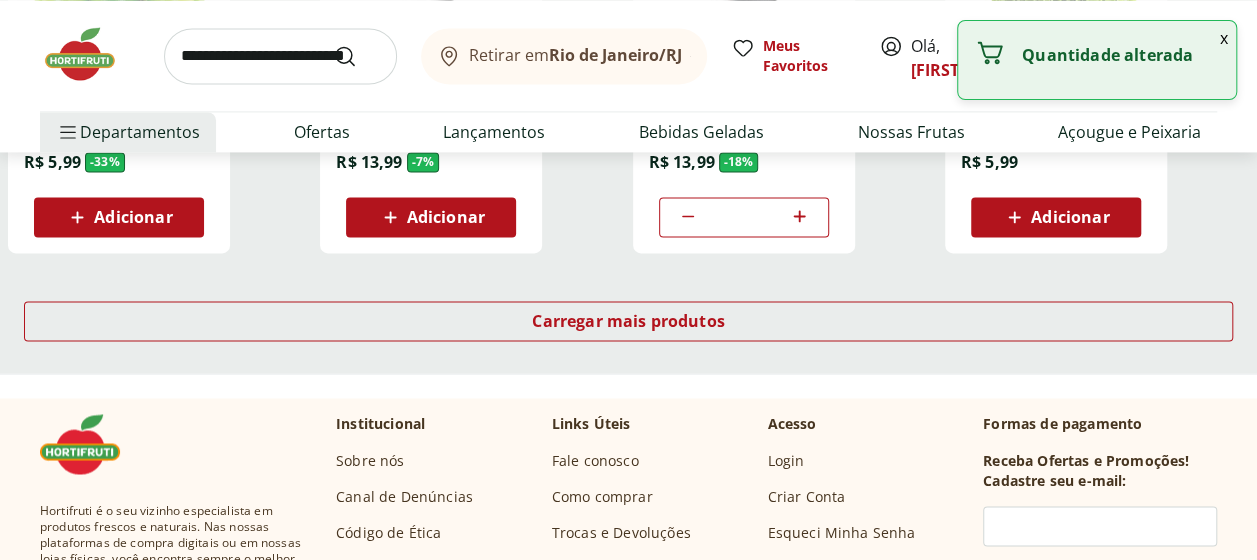 scroll, scrollTop: 1400, scrollLeft: 0, axis: vertical 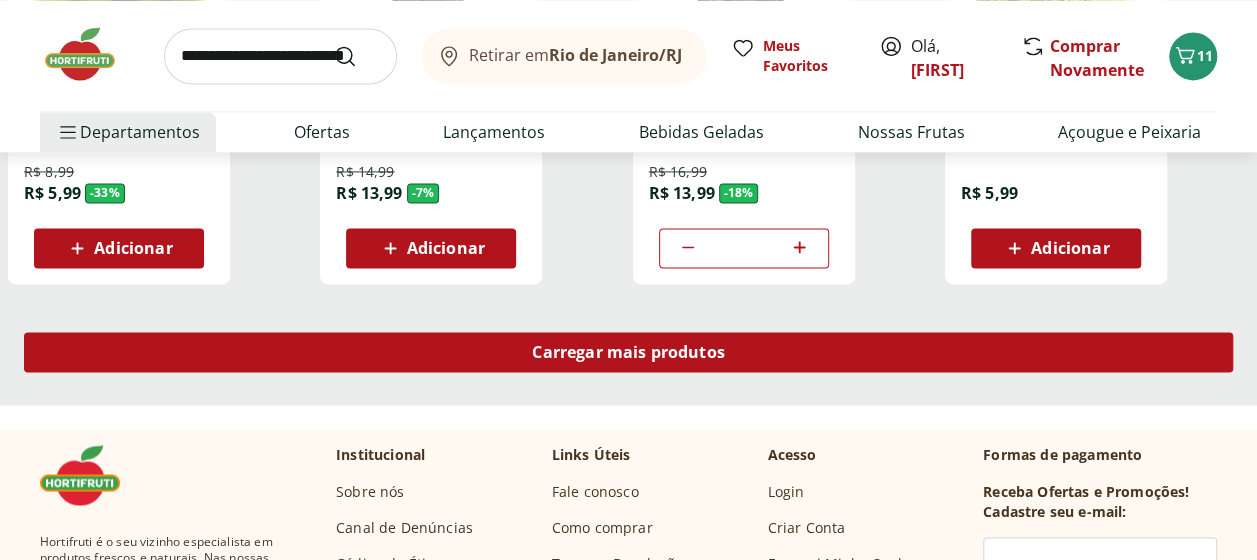 click on "Carregar mais produtos" at bounding box center (628, 352) 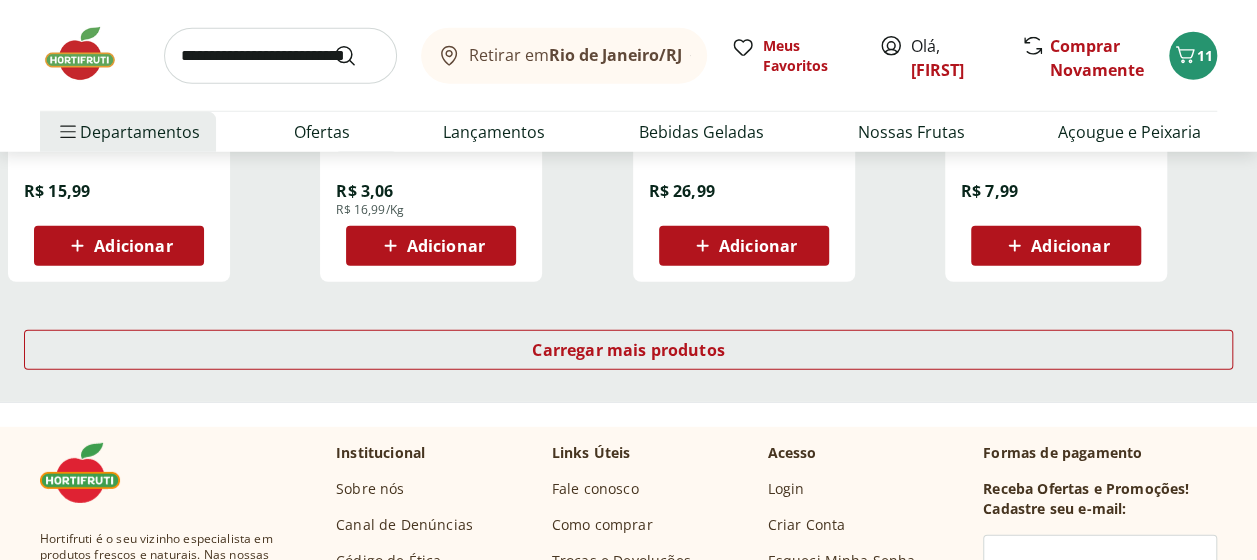 scroll, scrollTop: 2800, scrollLeft: 0, axis: vertical 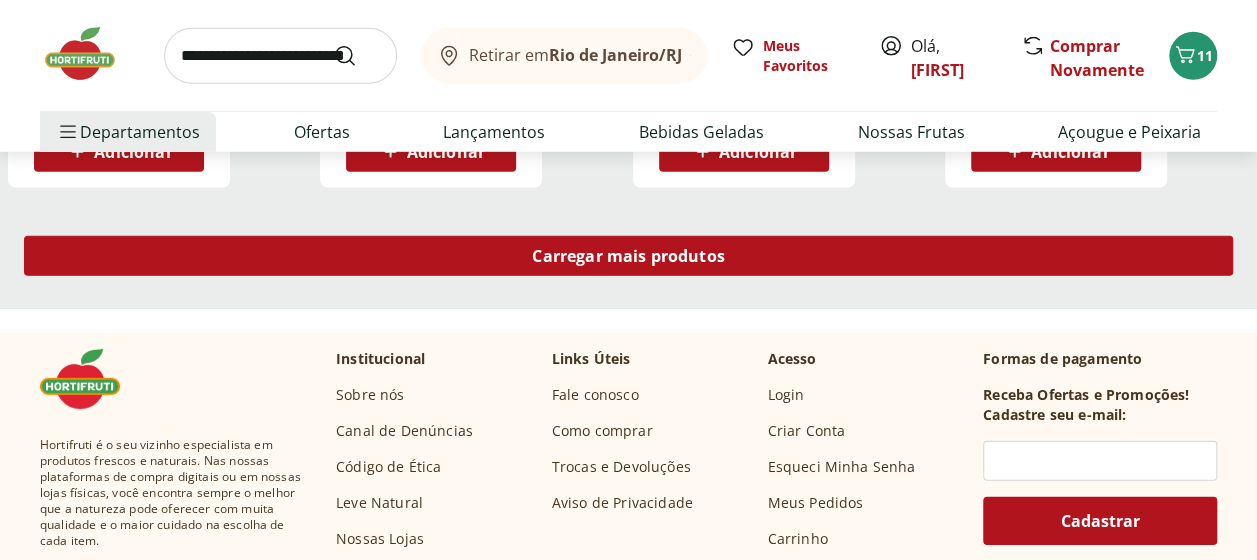 click on "Carregar mais produtos" at bounding box center [628, 256] 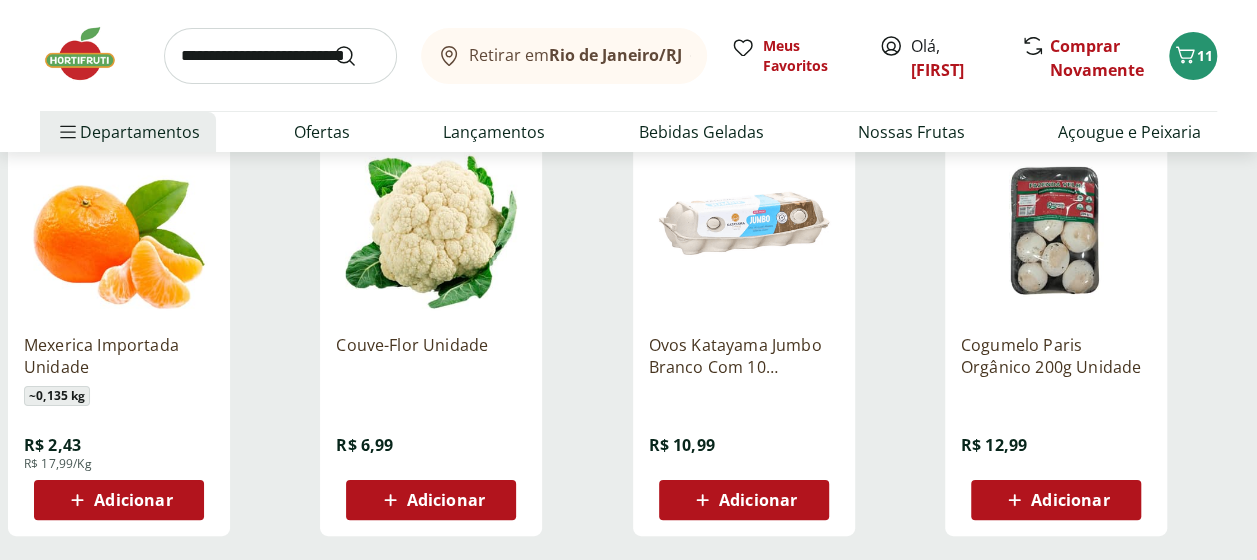 scroll, scrollTop: 3800, scrollLeft: 0, axis: vertical 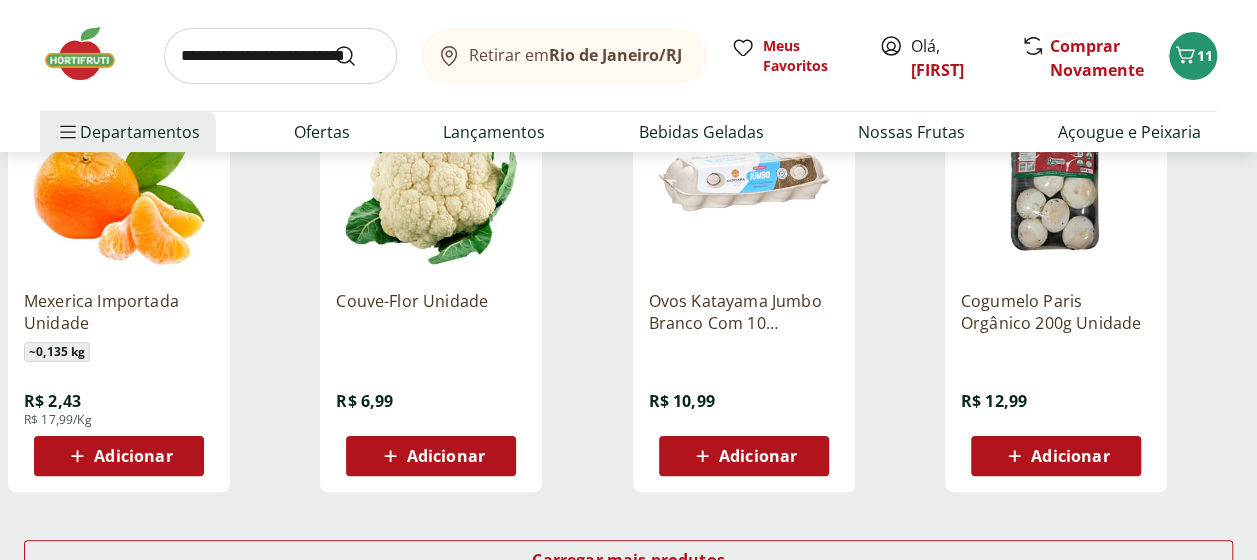 click on "Adicionar" at bounding box center [758, 456] 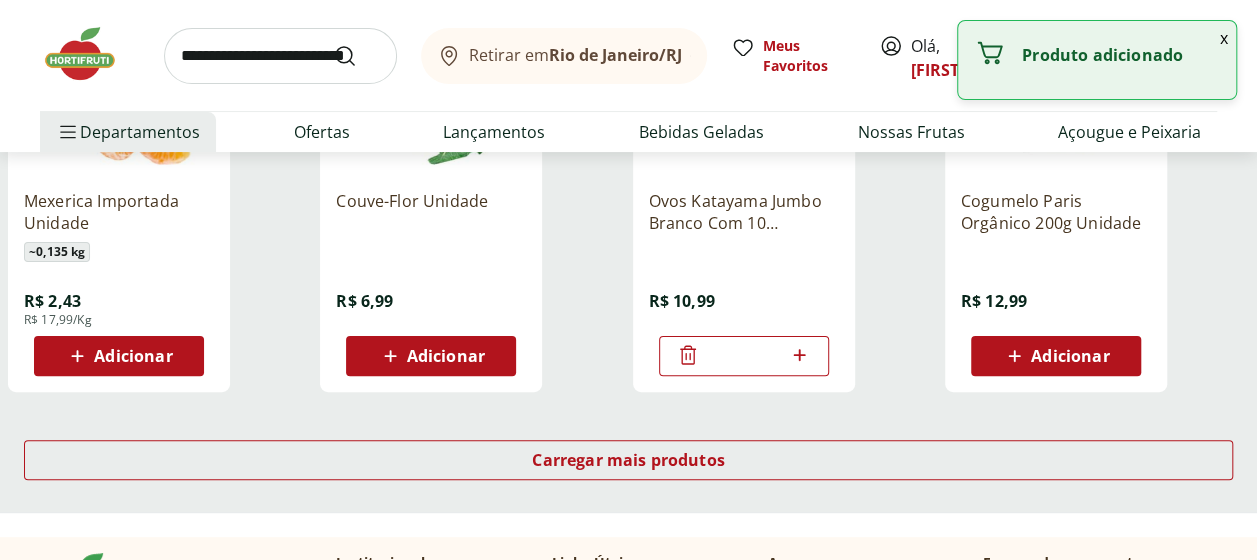scroll, scrollTop: 4000, scrollLeft: 0, axis: vertical 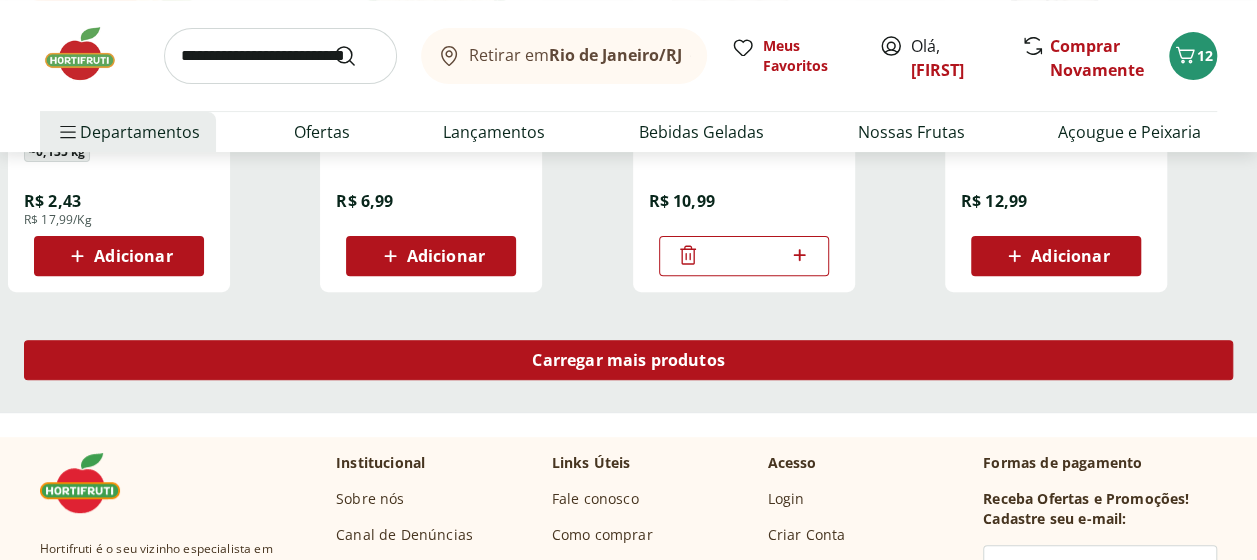 click on "Carregar mais produtos" at bounding box center [628, 360] 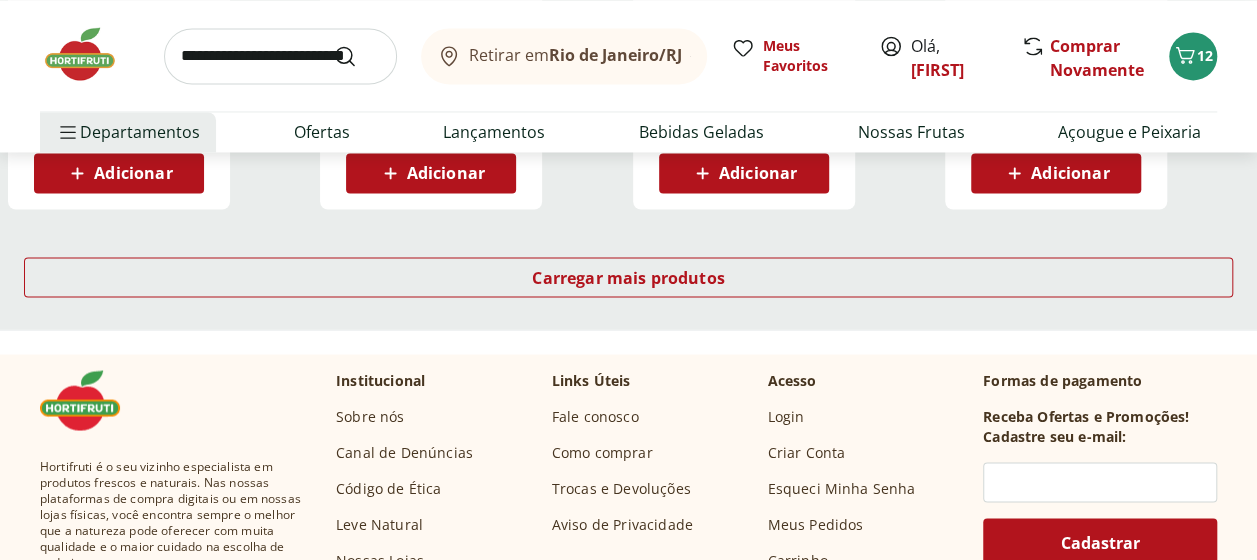 scroll, scrollTop: 5500, scrollLeft: 0, axis: vertical 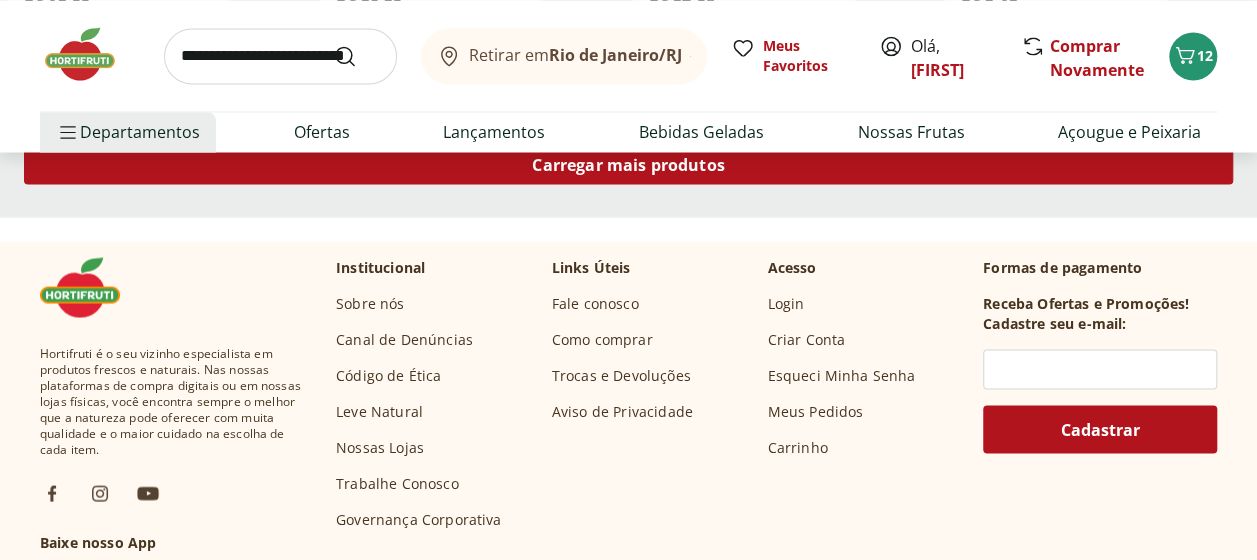 click on "Carregar mais produtos" at bounding box center [628, 164] 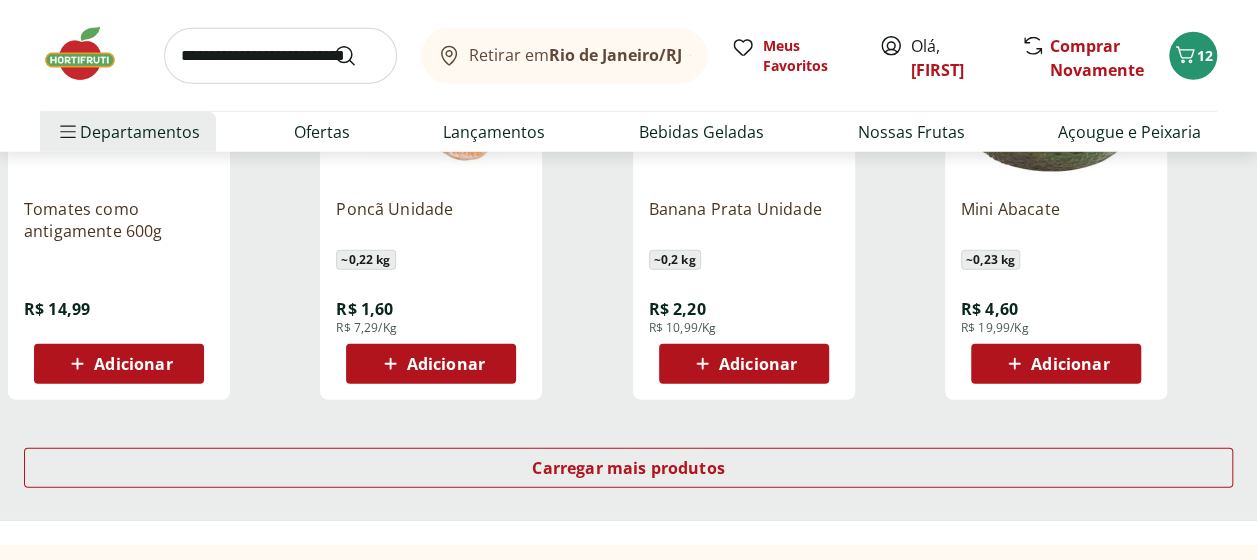 scroll, scrollTop: 6600, scrollLeft: 0, axis: vertical 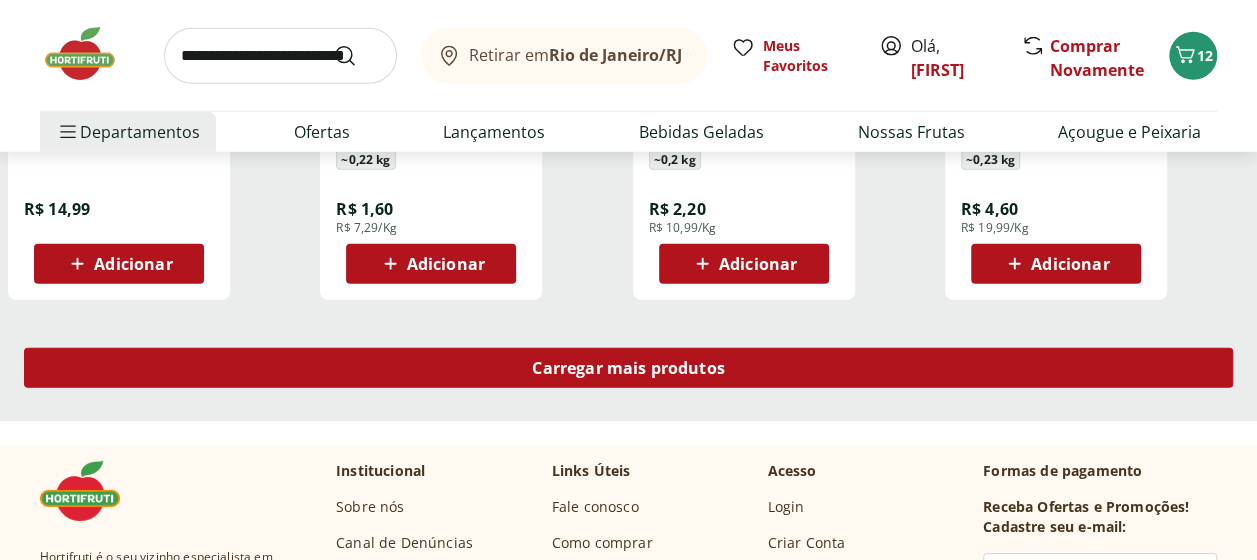click on "Carregar mais produtos" at bounding box center [628, 368] 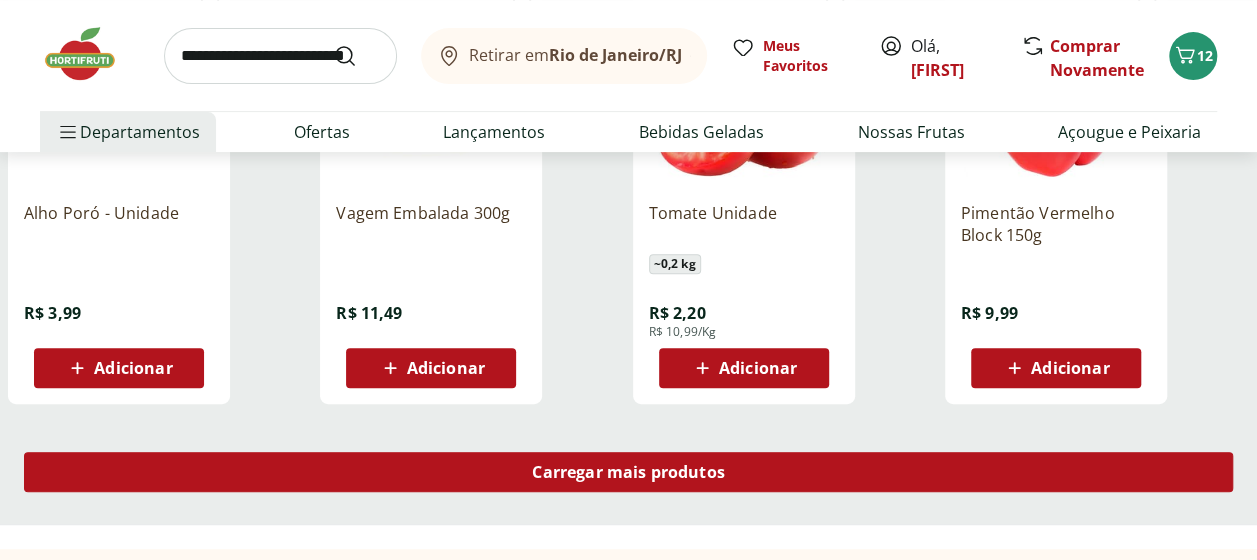 scroll, scrollTop: 7900, scrollLeft: 0, axis: vertical 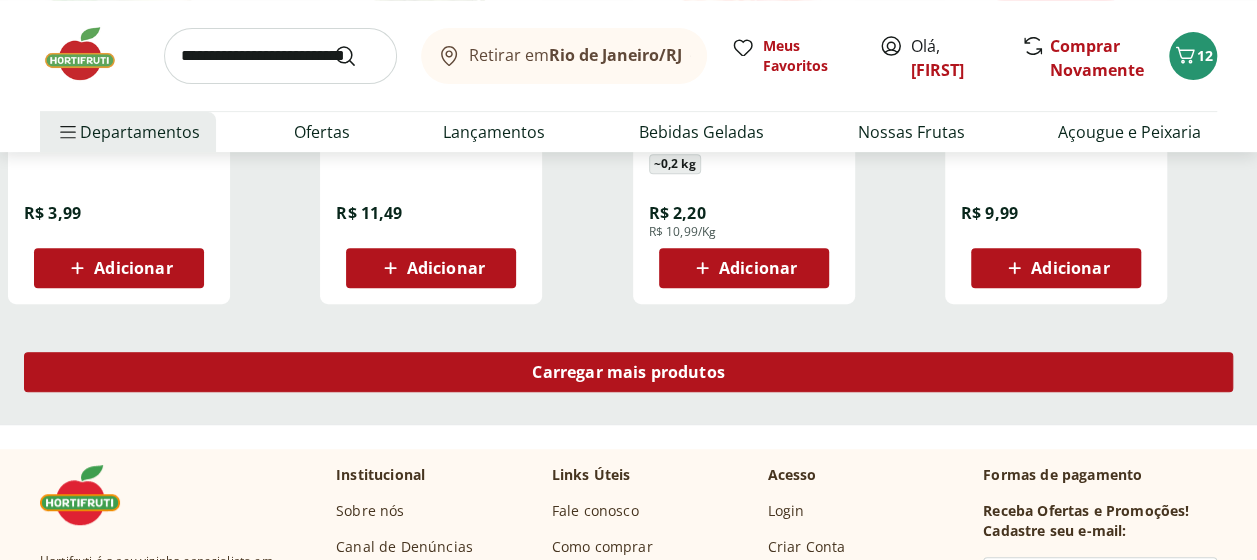 click on "Carregar mais produtos" at bounding box center (628, 372) 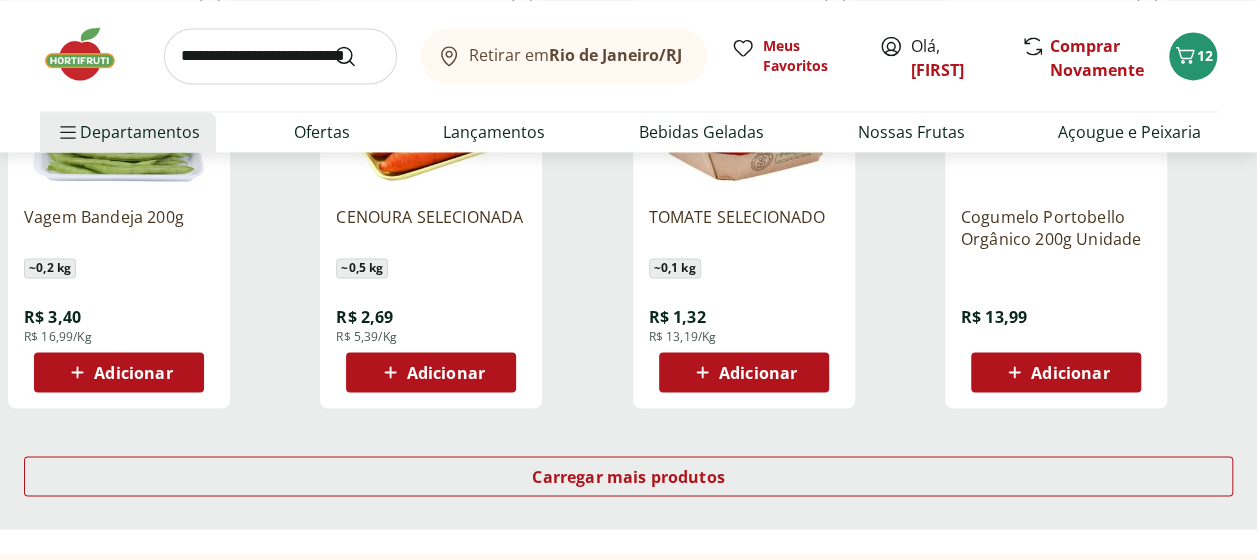 scroll, scrollTop: 9300, scrollLeft: 0, axis: vertical 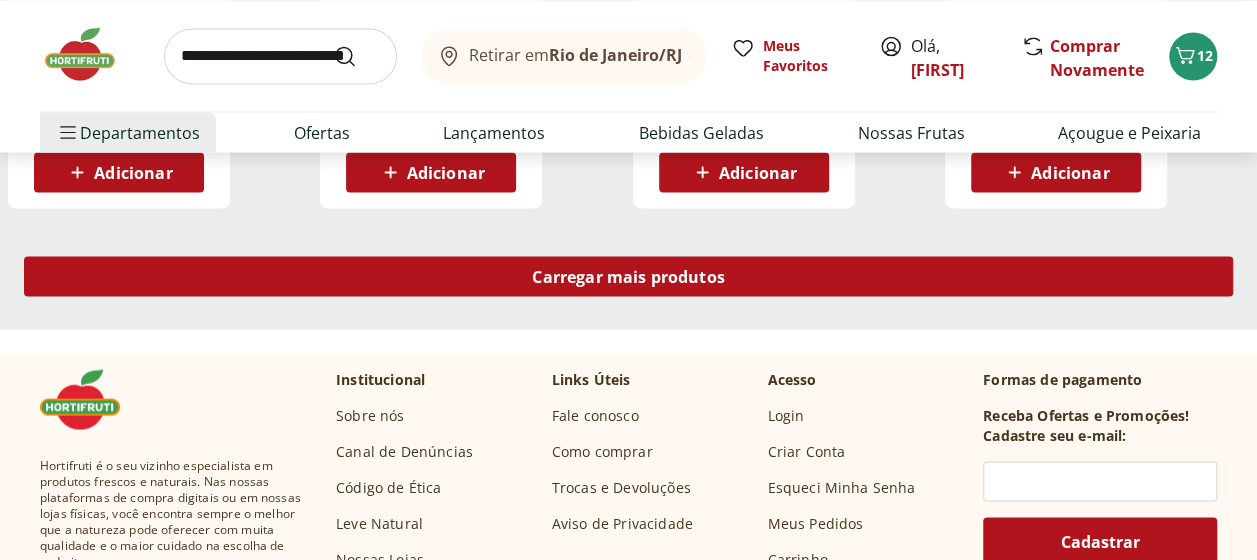 click on "Carregar mais produtos" at bounding box center (628, 276) 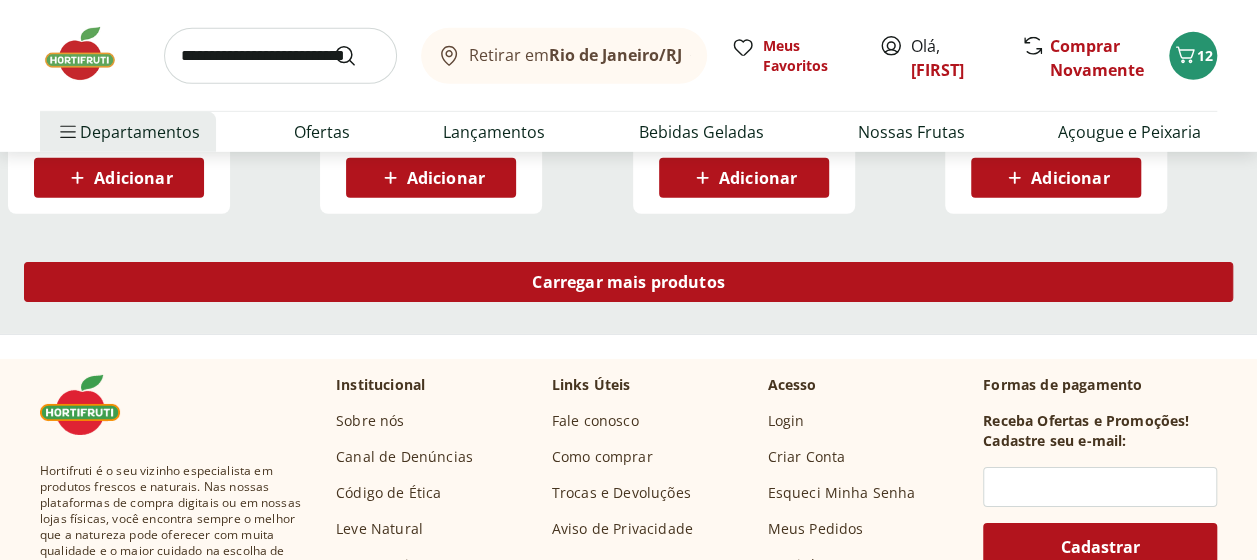 scroll, scrollTop: 10600, scrollLeft: 0, axis: vertical 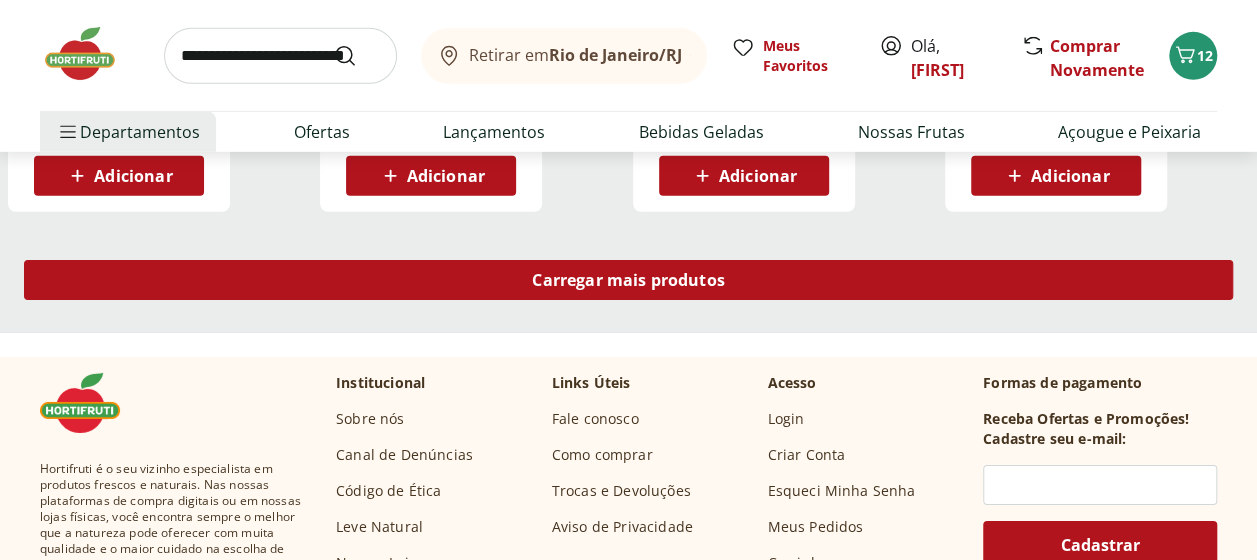 click on "Carregar mais produtos" at bounding box center [628, 280] 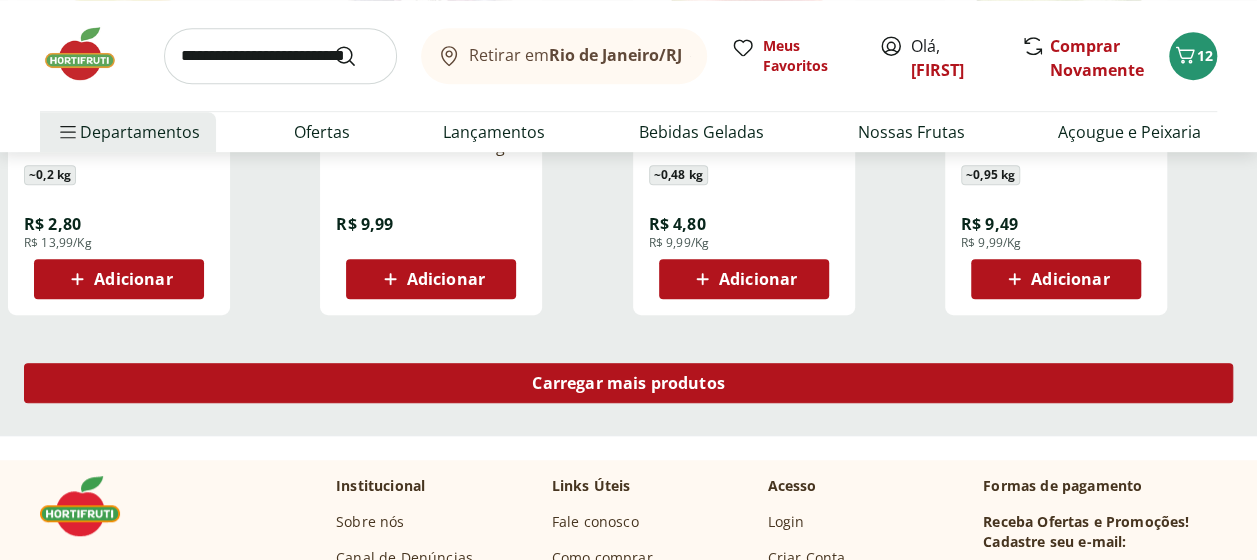 scroll, scrollTop: 11900, scrollLeft: 0, axis: vertical 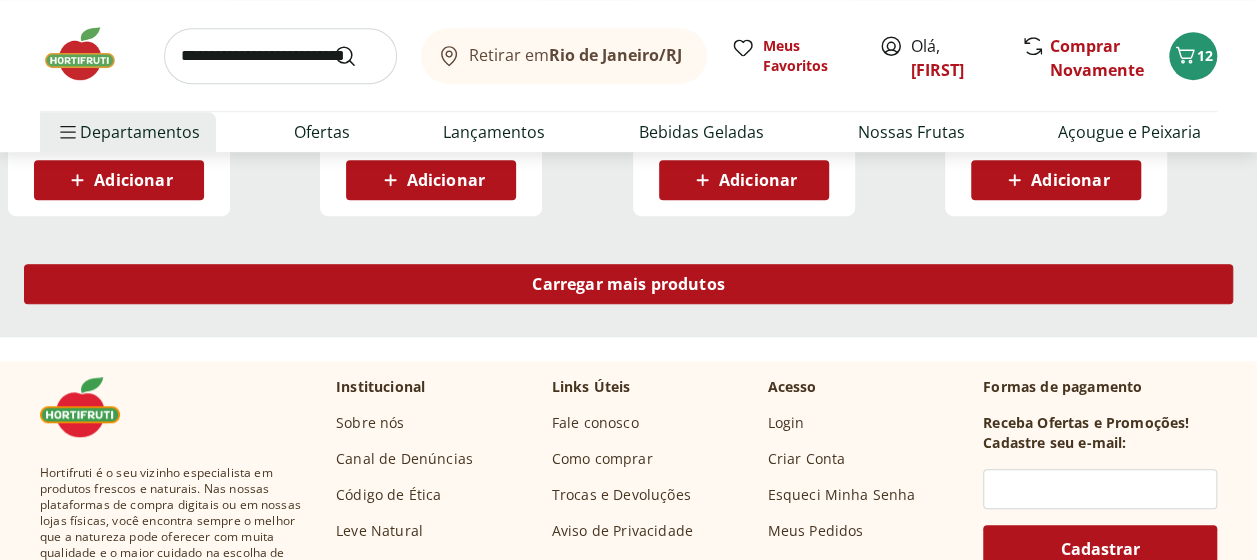 click on "Carregar mais produtos" at bounding box center [628, 284] 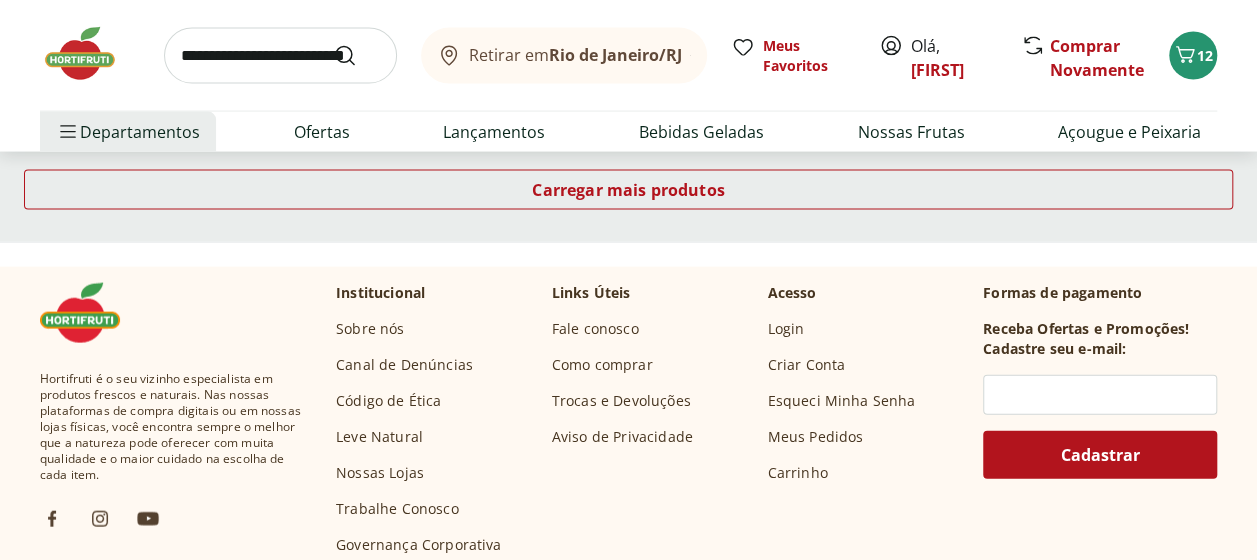 scroll, scrollTop: 13300, scrollLeft: 0, axis: vertical 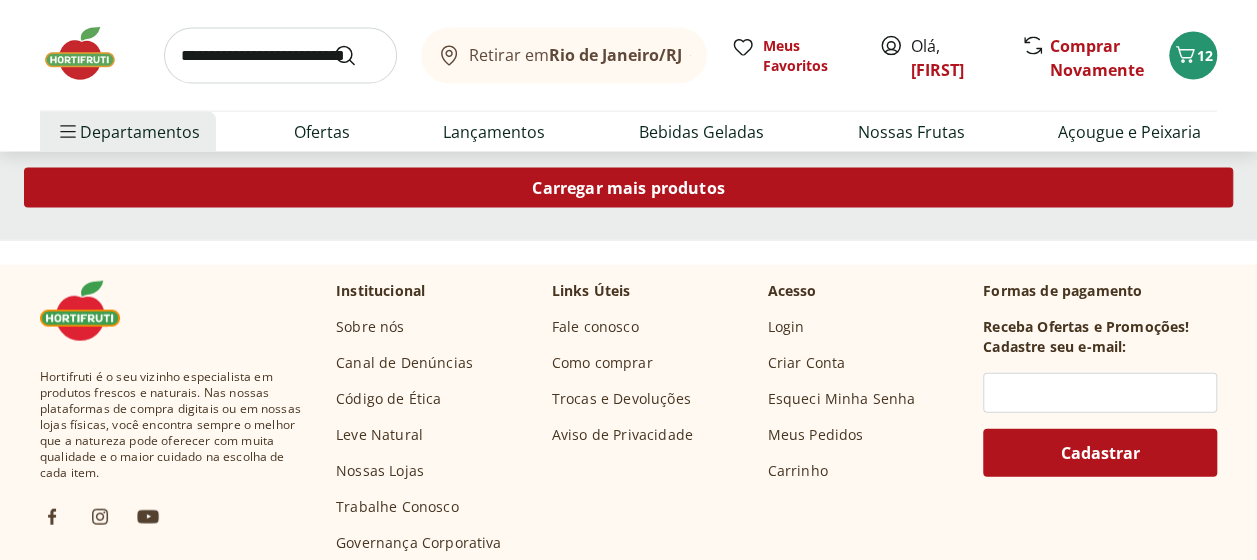 click on "Carregar mais produtos" at bounding box center (628, 188) 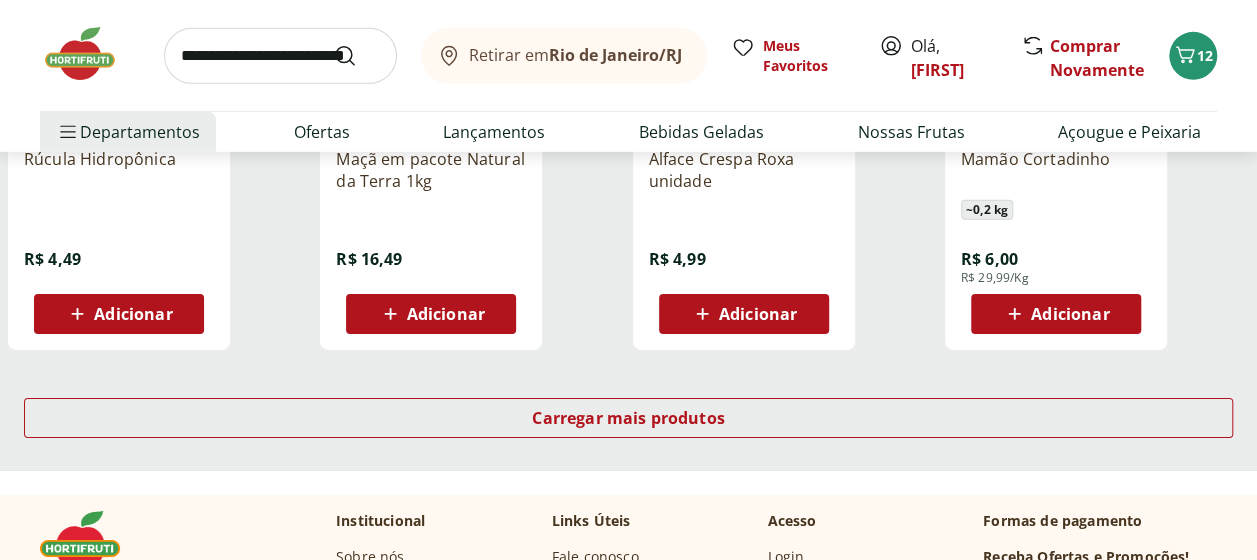 scroll, scrollTop: 14400, scrollLeft: 0, axis: vertical 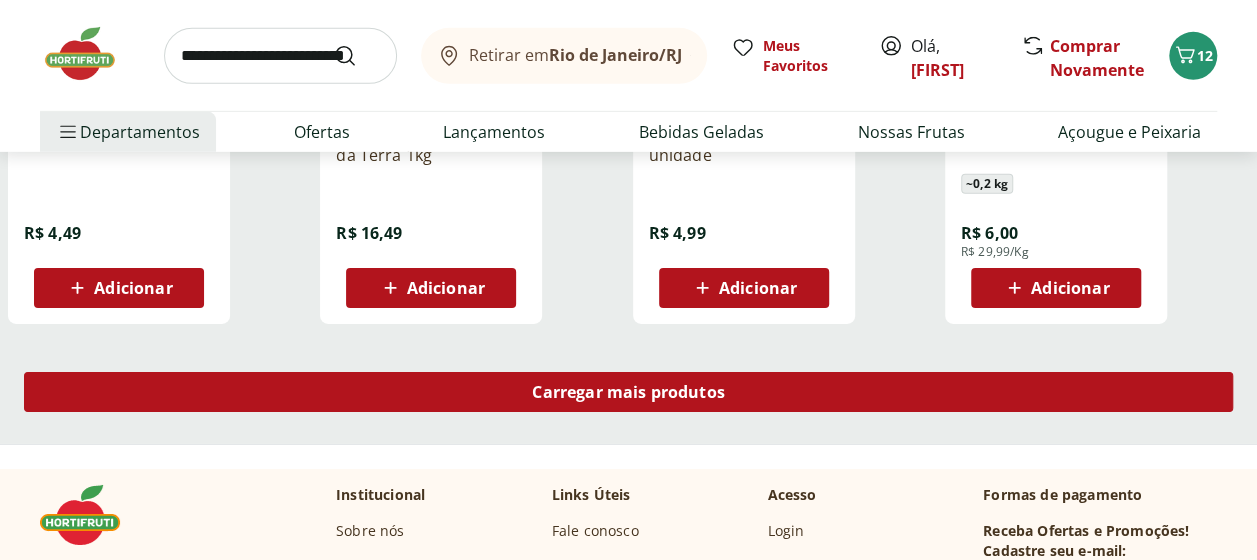 click on "Carregar mais produtos" at bounding box center [628, 392] 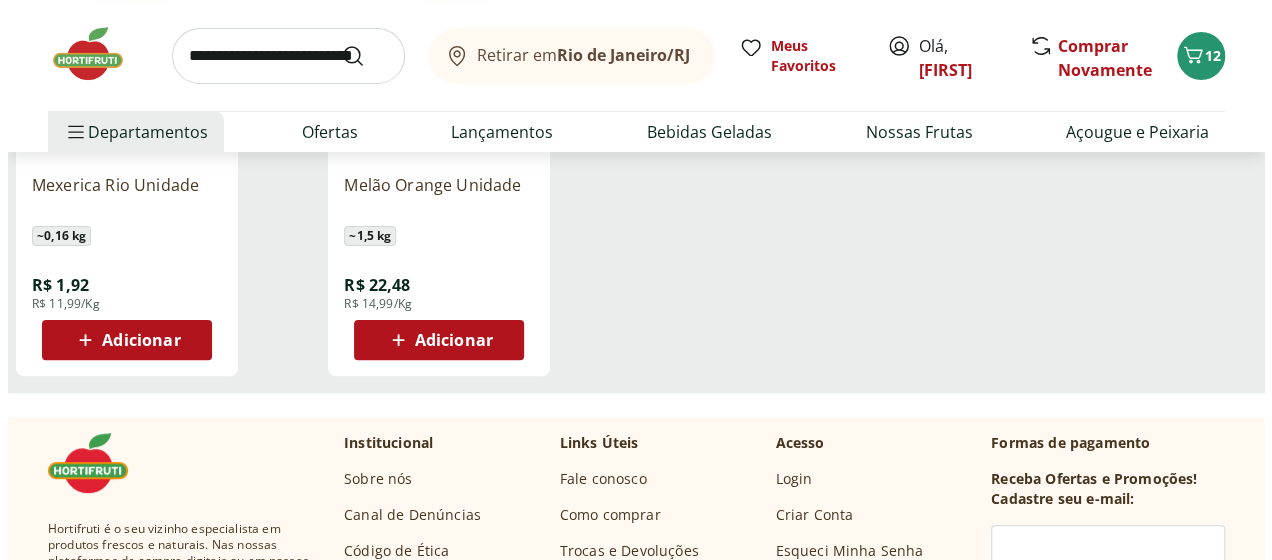 scroll, scrollTop: 15400, scrollLeft: 0, axis: vertical 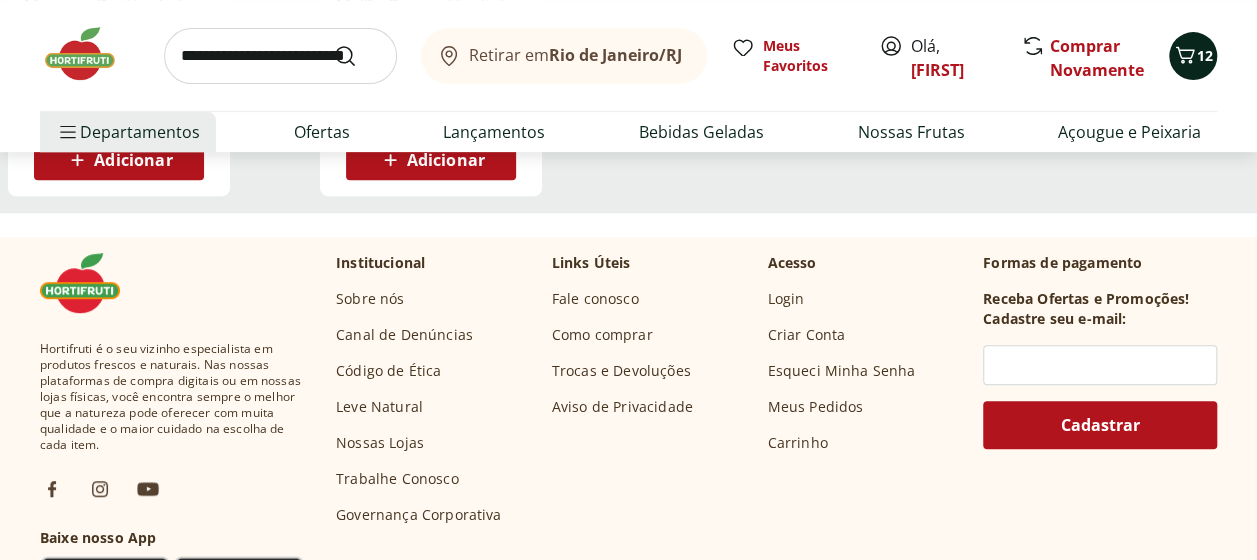 click 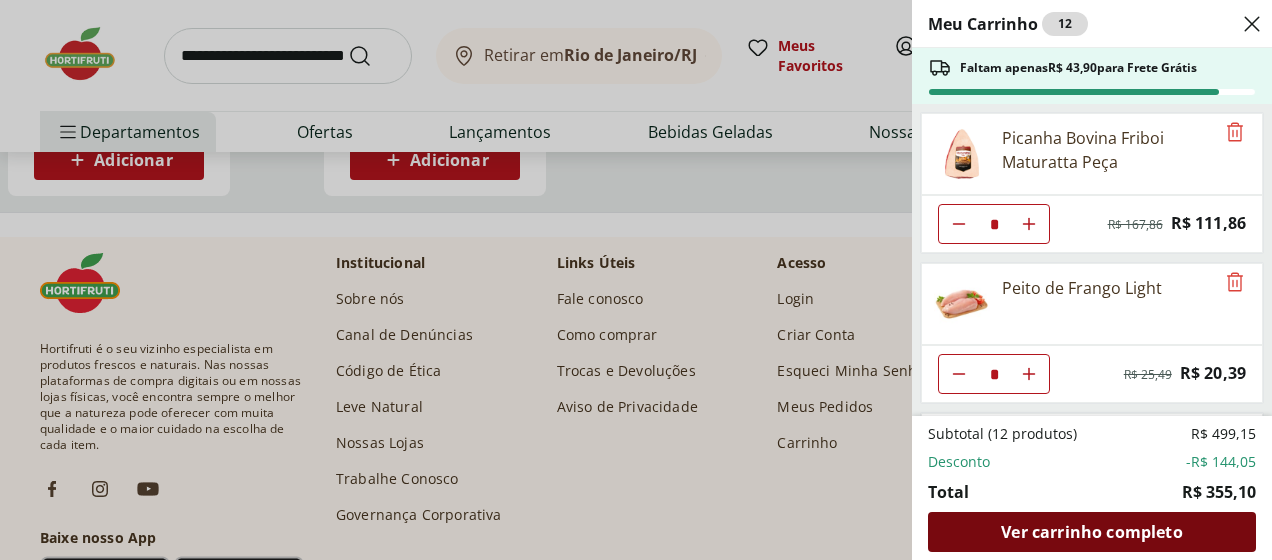 click on "Ver carrinho completo" at bounding box center [1091, 532] 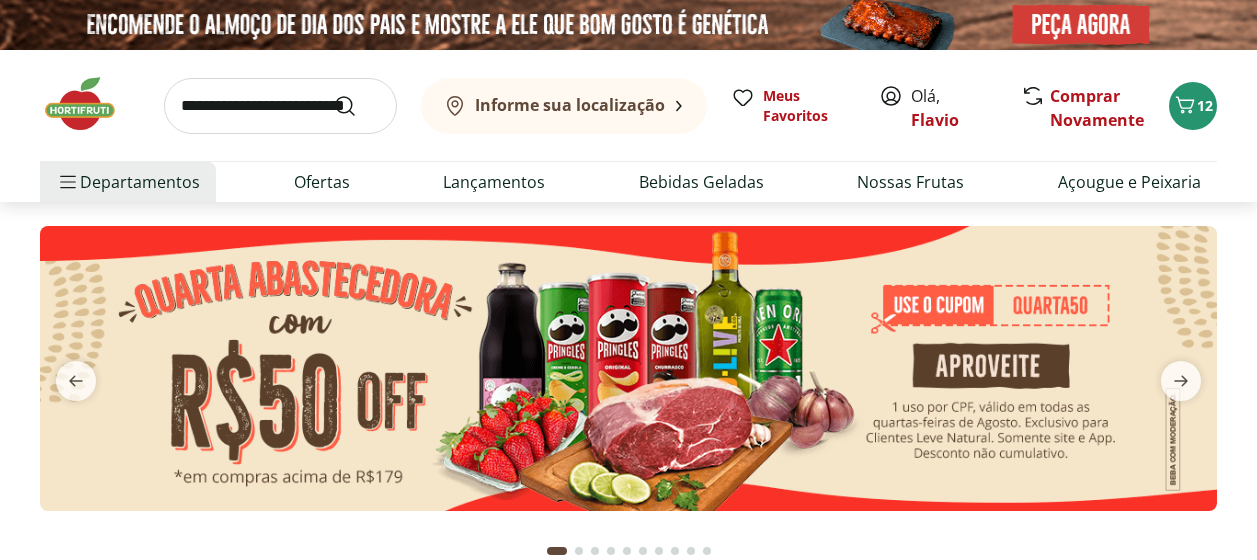 scroll, scrollTop: 0, scrollLeft: 0, axis: both 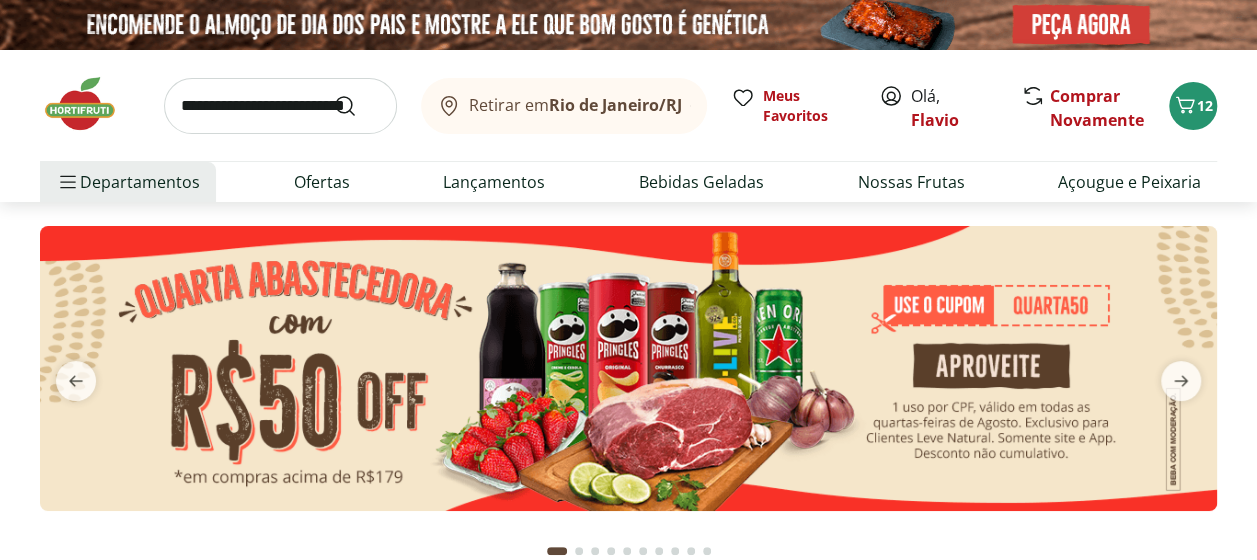 click at bounding box center [280, 106] 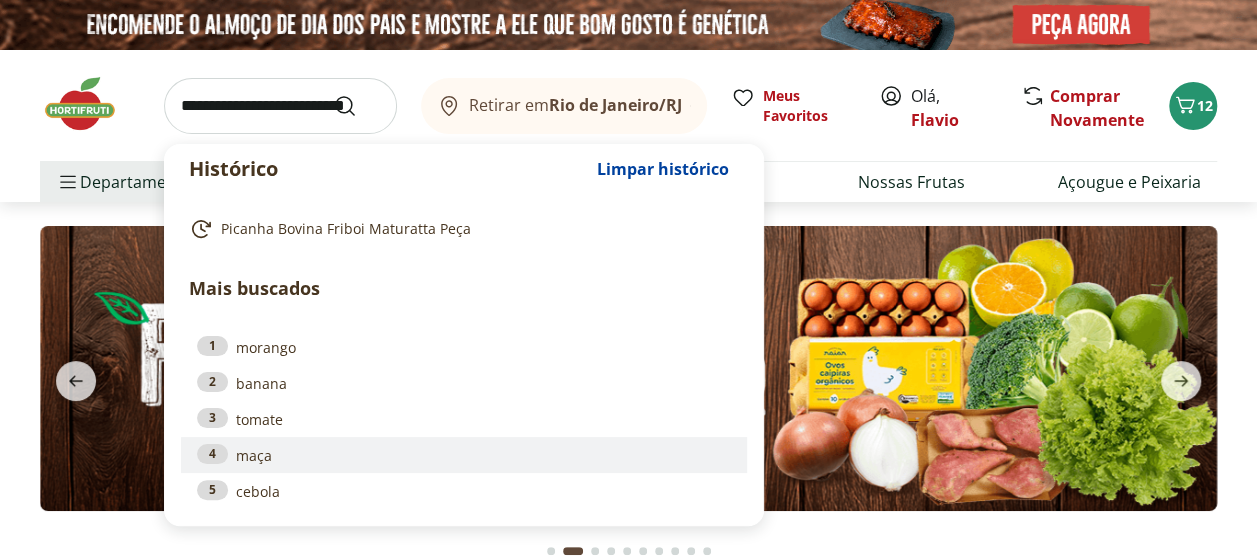 click on "4 maça" at bounding box center [464, 455] 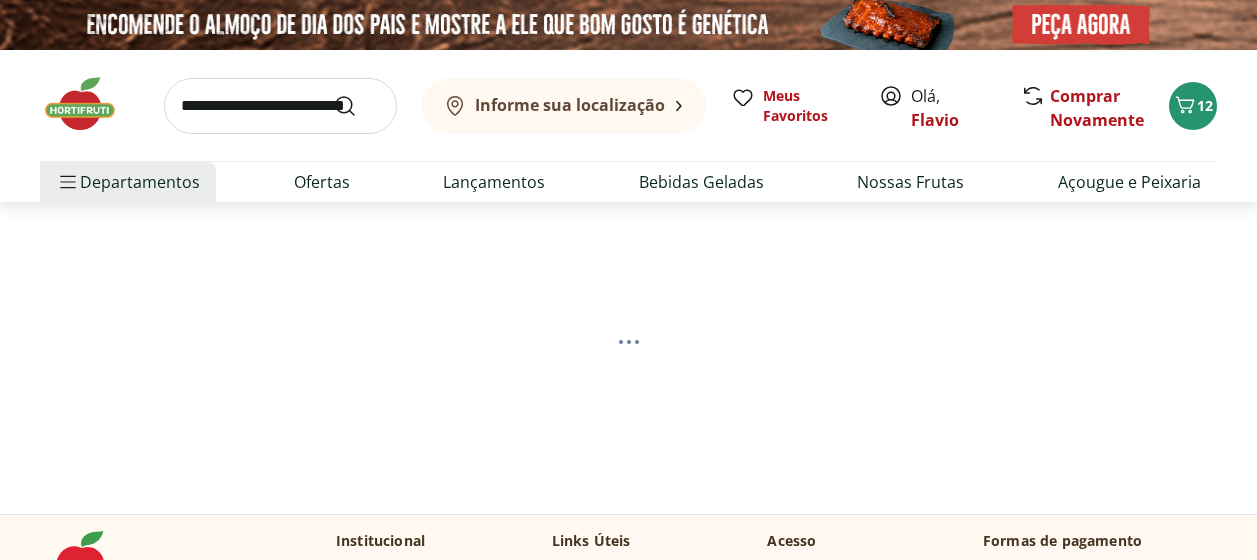 scroll, scrollTop: 0, scrollLeft: 0, axis: both 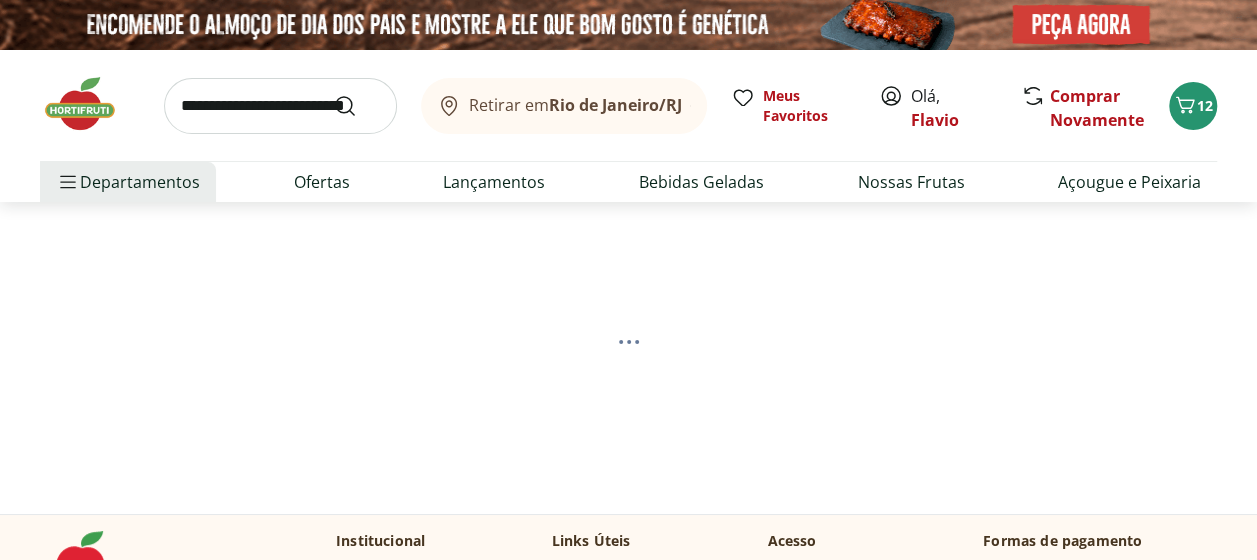 select on "**********" 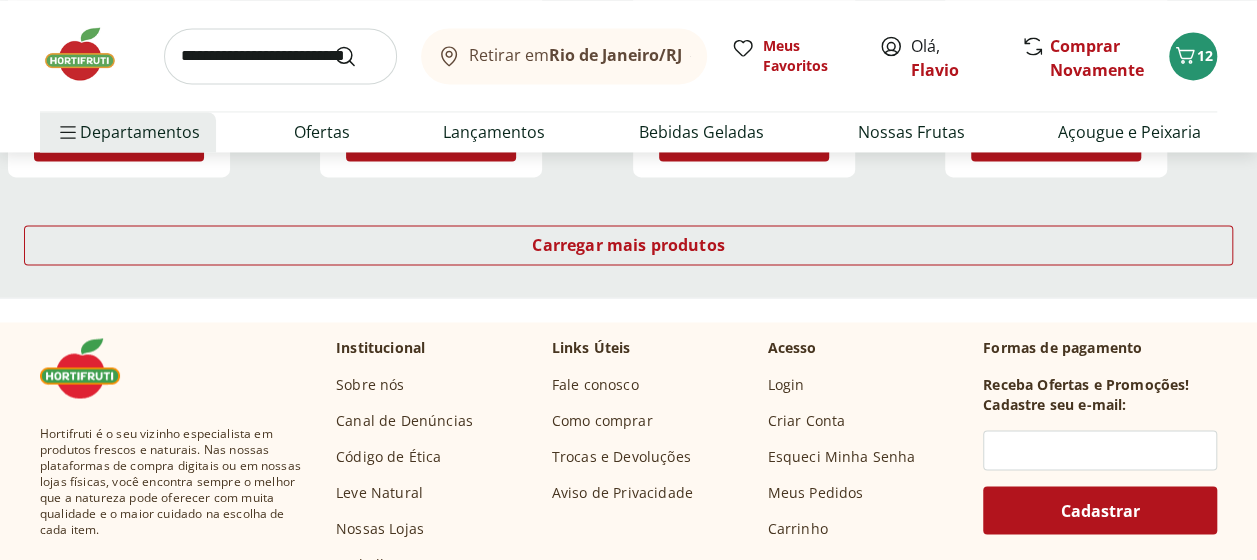 scroll, scrollTop: 1400, scrollLeft: 0, axis: vertical 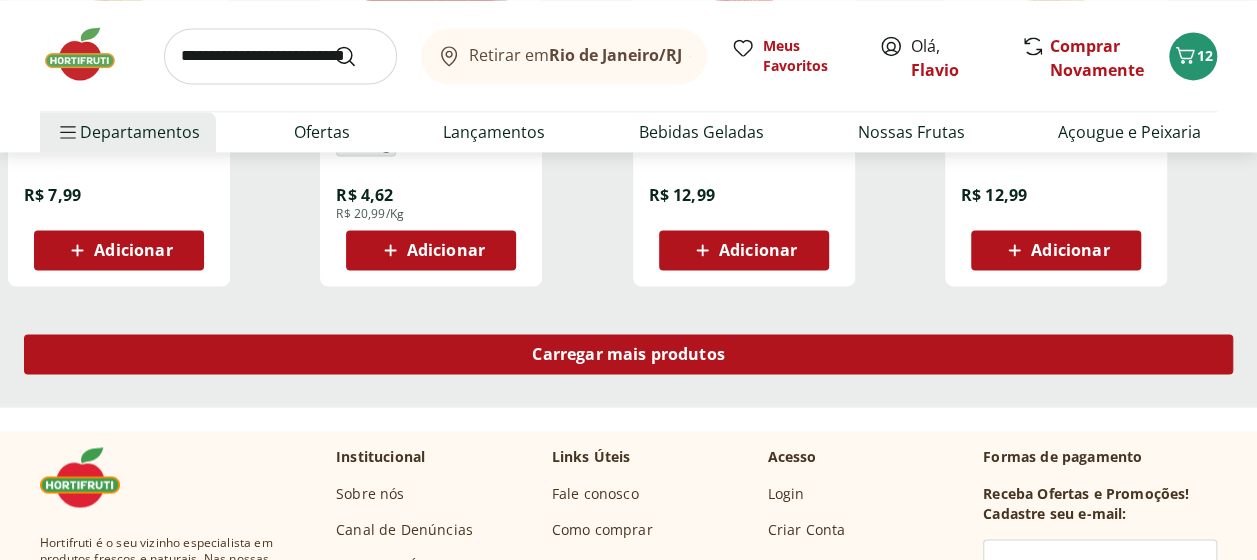 click on "Carregar mais produtos" at bounding box center (628, 354) 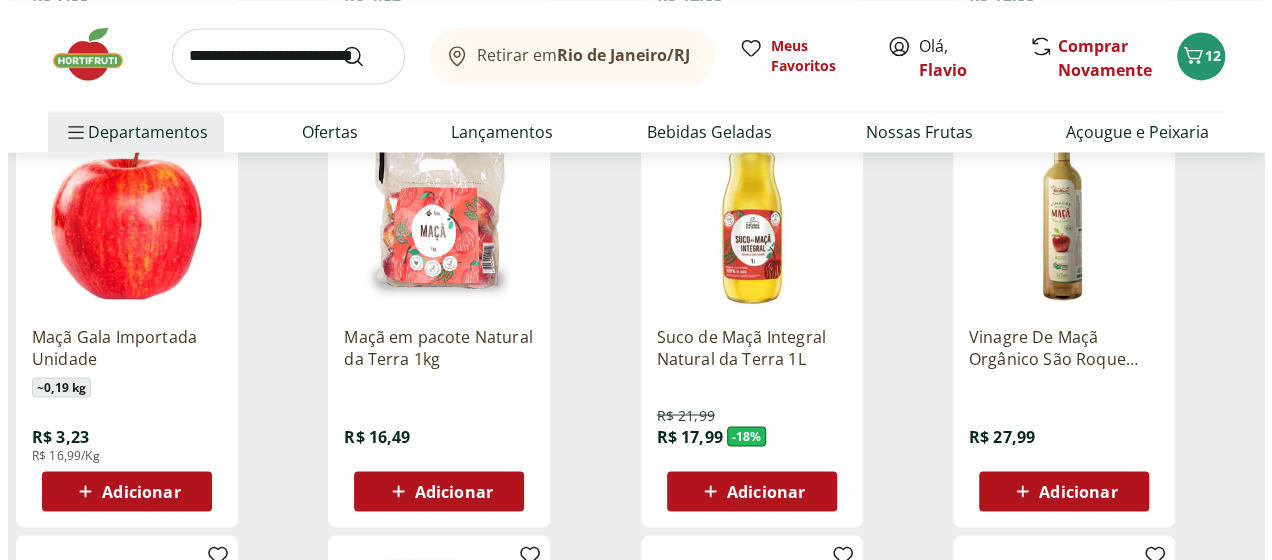 scroll, scrollTop: 1600, scrollLeft: 0, axis: vertical 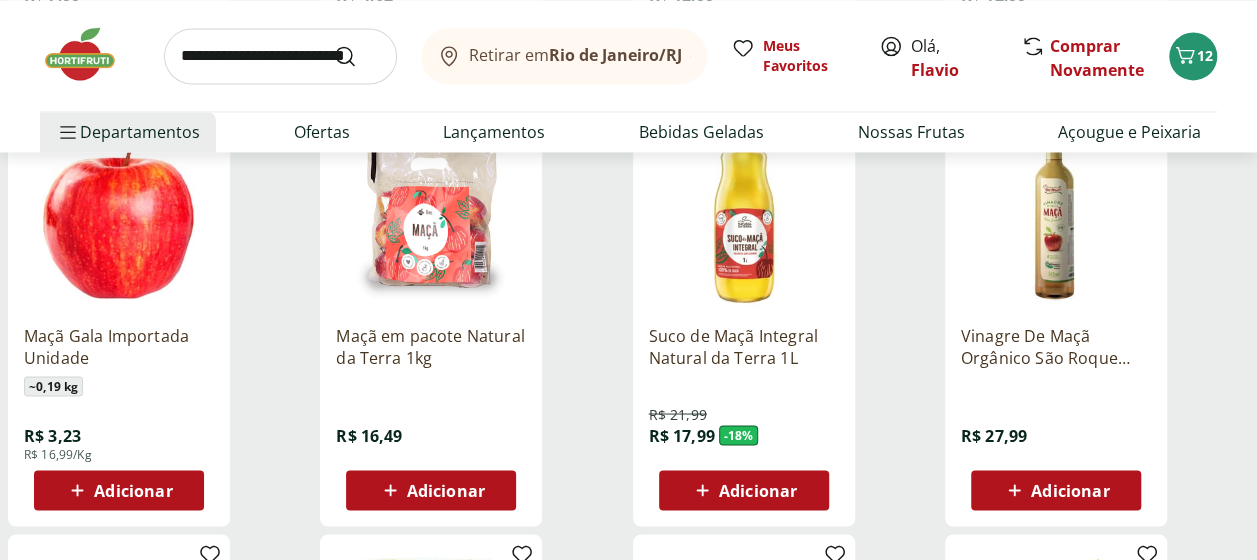 click on "Adicionar" at bounding box center (133, 490) 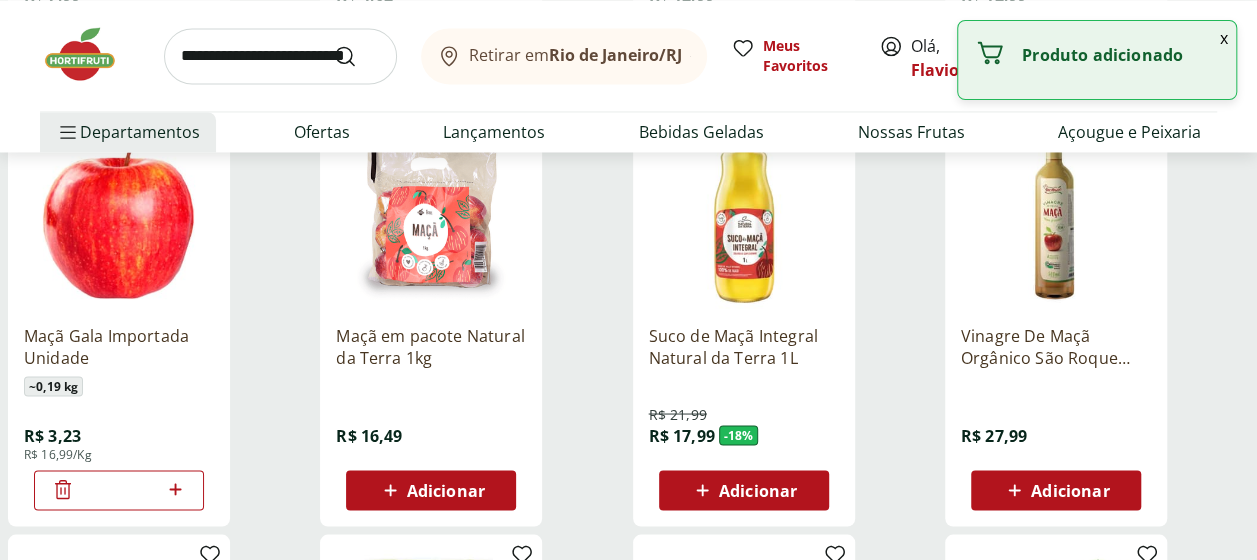 click 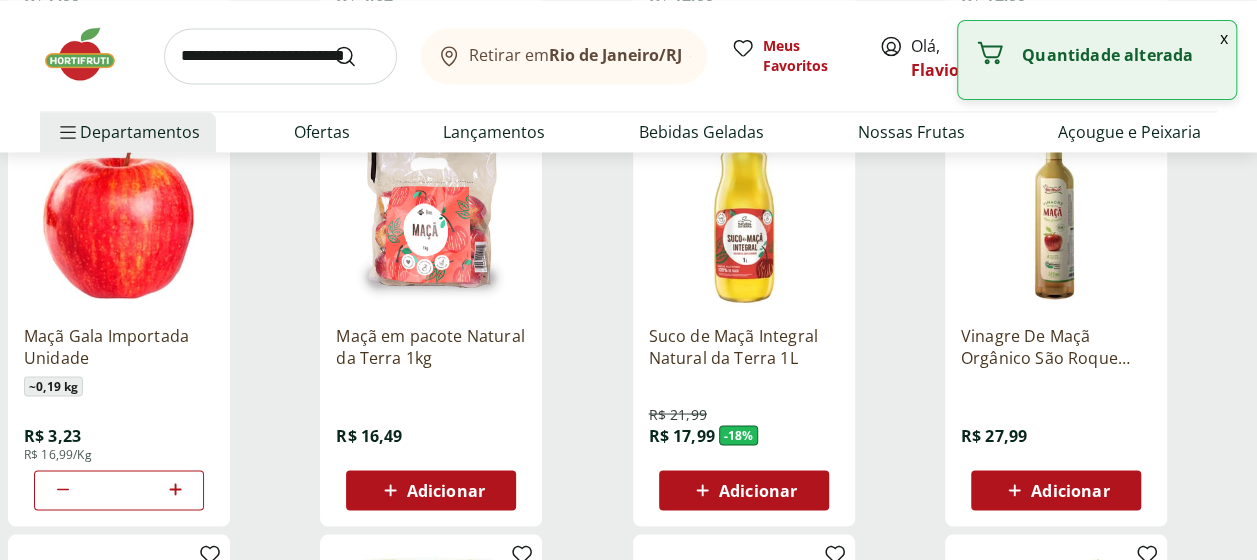 click 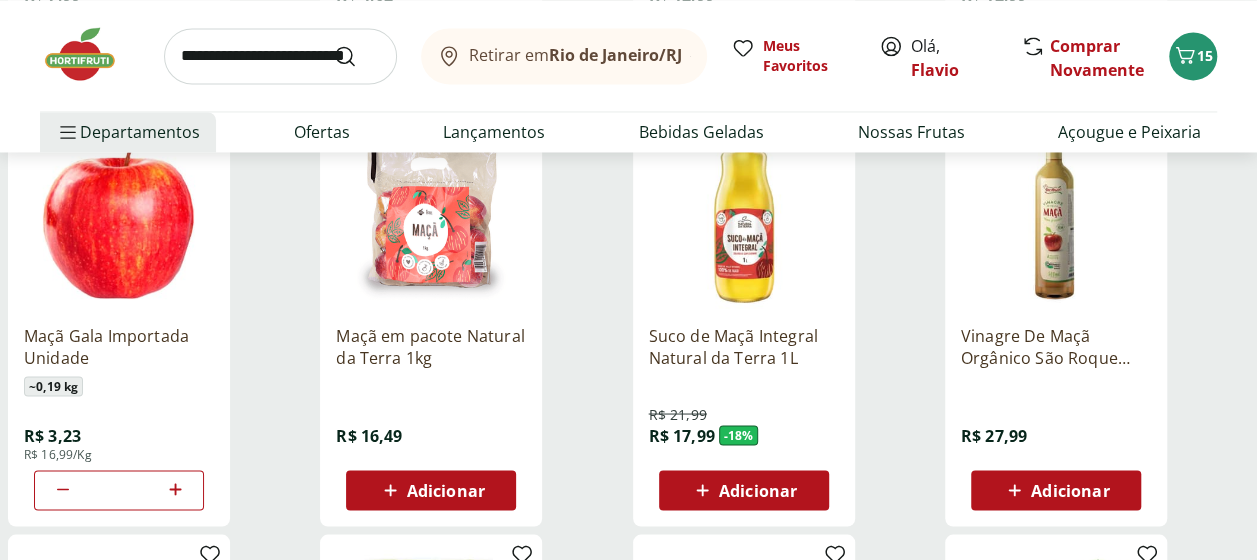 click on "Vinagre De Maçã Orgânico São Roque 500Ml R$ 27,99 Adicionar" at bounding box center (1097, 314) 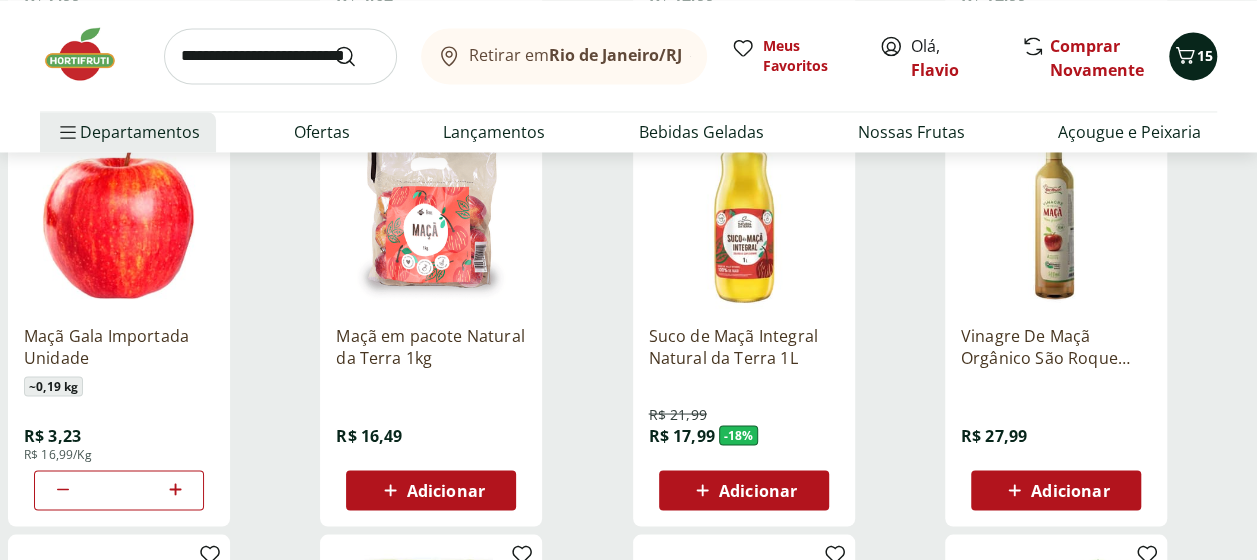 click 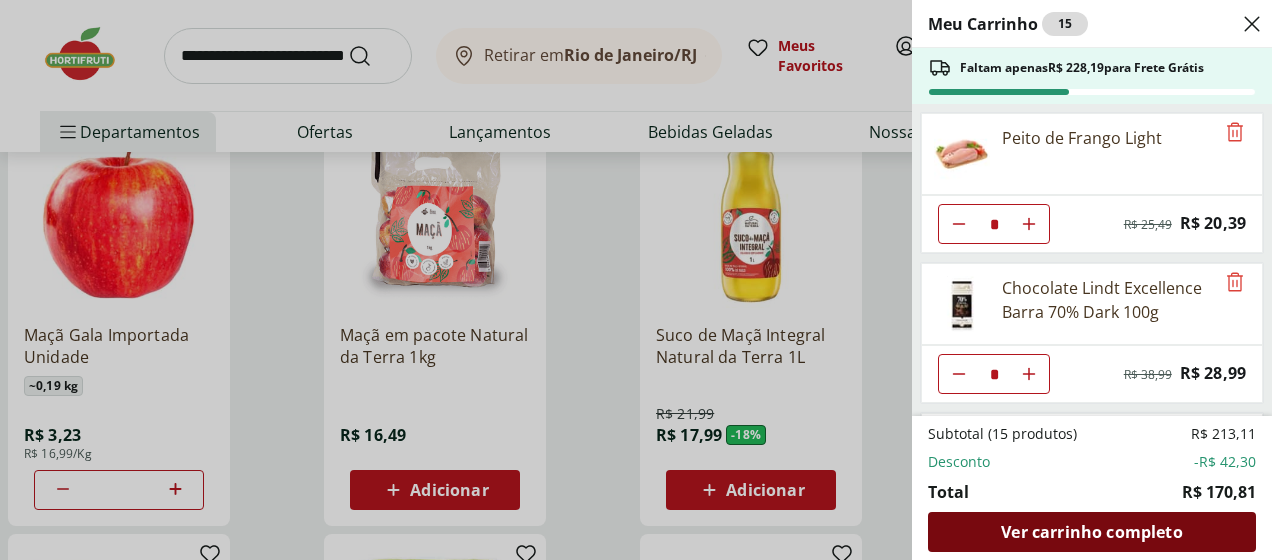 click on "Ver carrinho completo" at bounding box center (1091, 532) 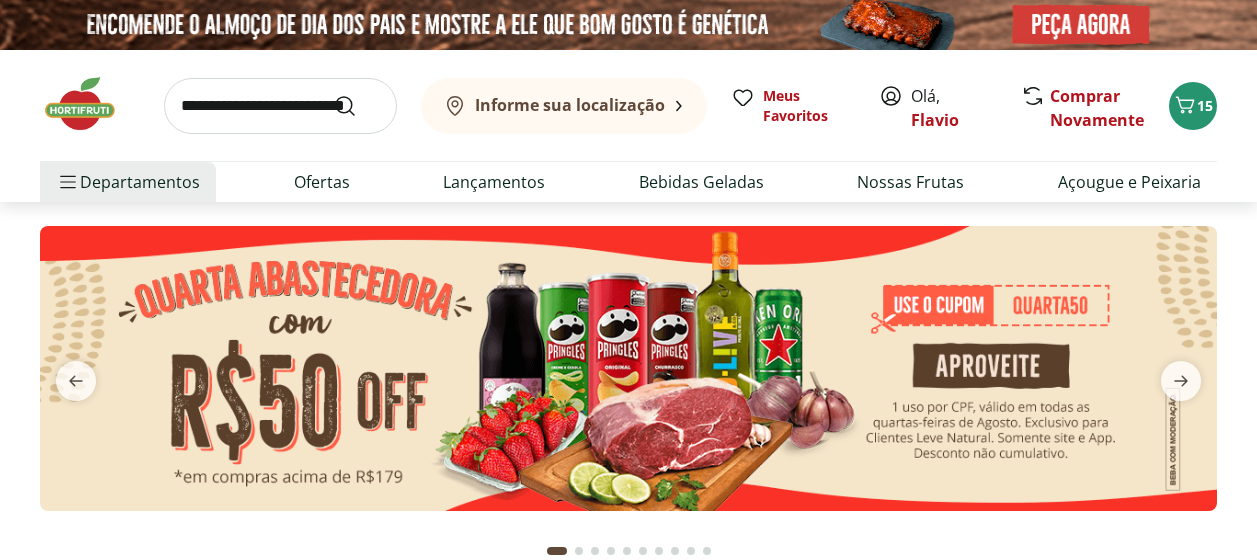 scroll, scrollTop: 0, scrollLeft: 0, axis: both 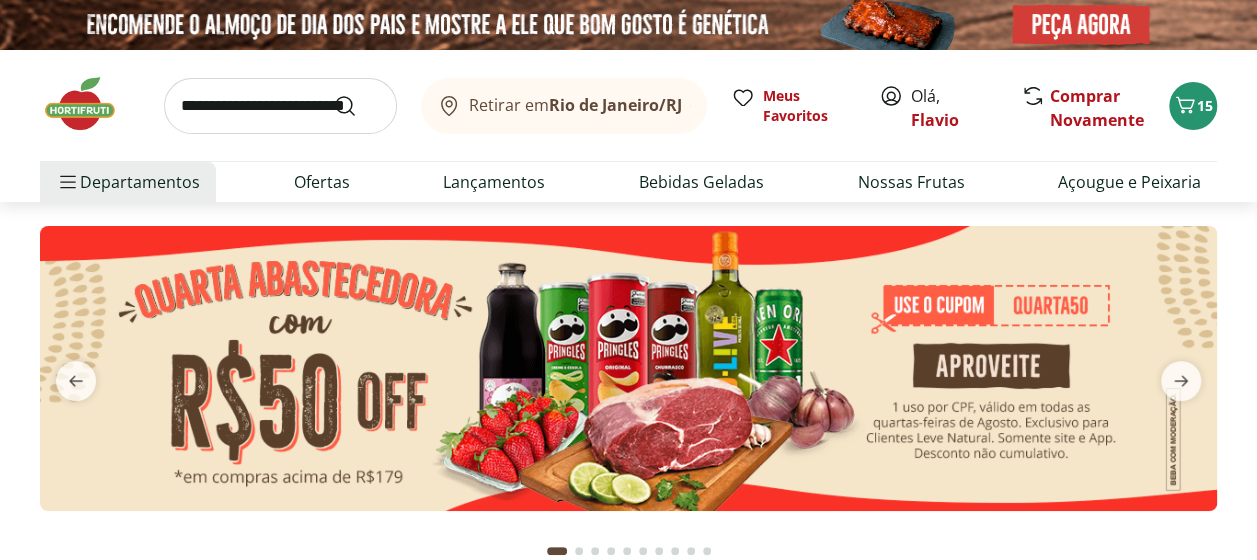 click at bounding box center (280, 106) 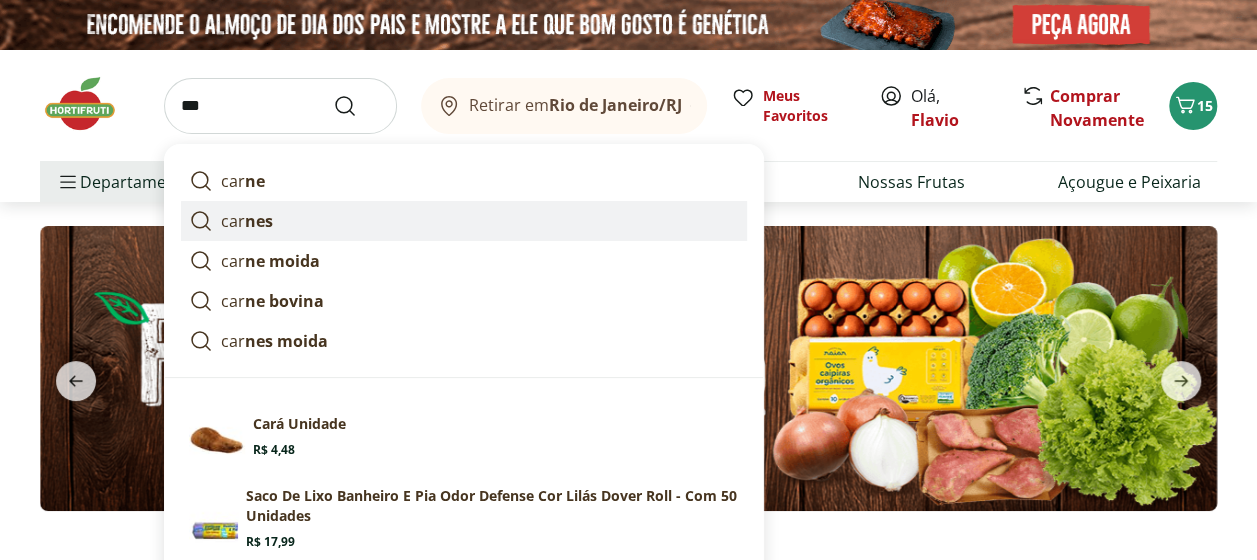 click on "car nes" at bounding box center (464, 221) 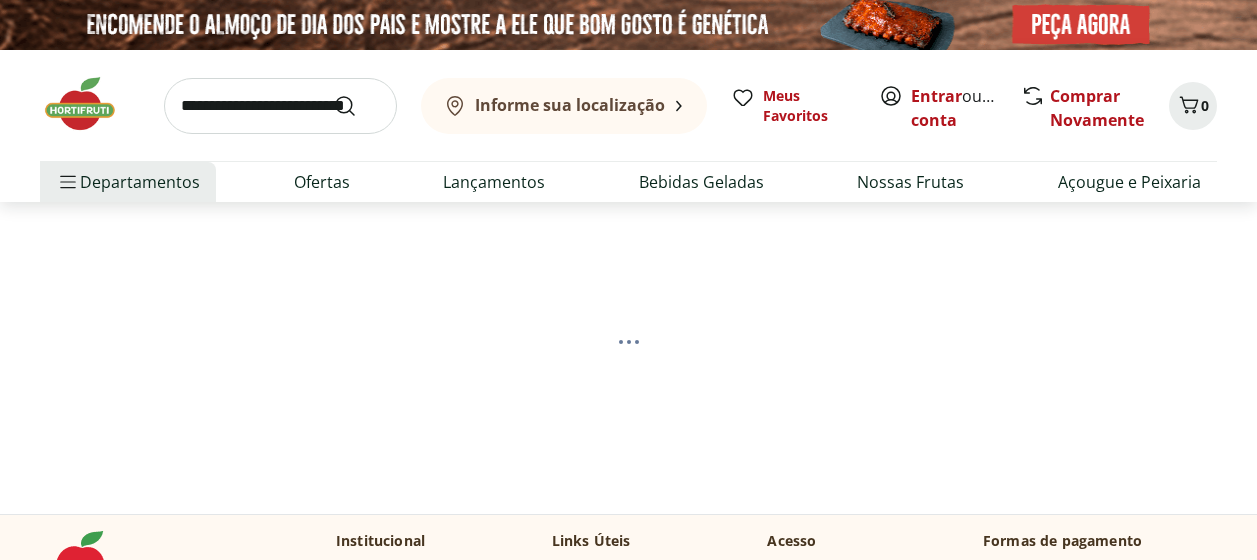 scroll, scrollTop: 0, scrollLeft: 0, axis: both 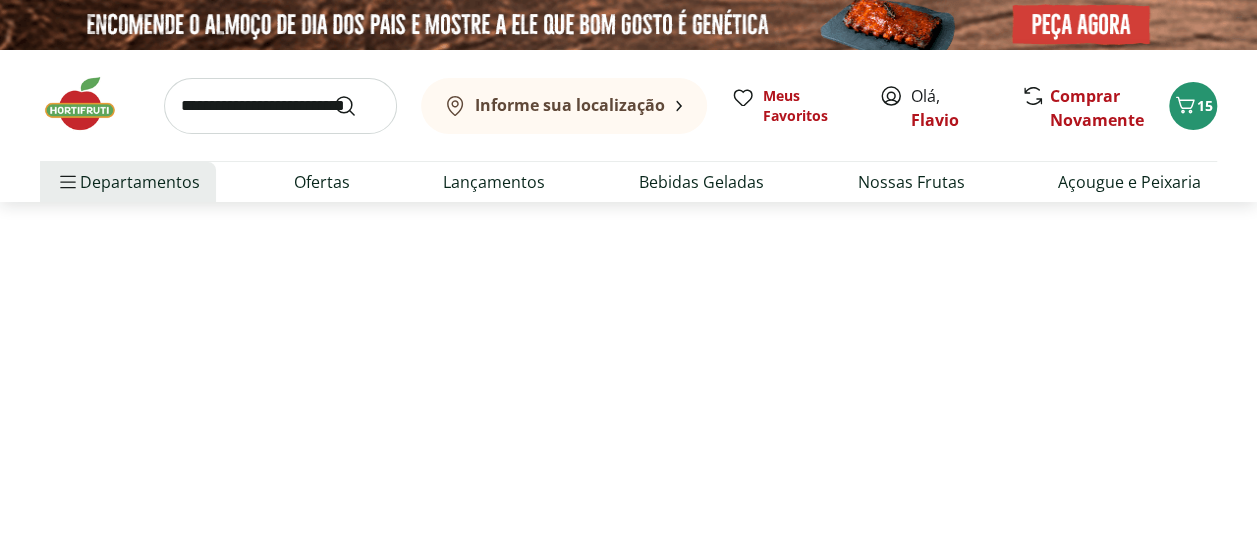 select on "**********" 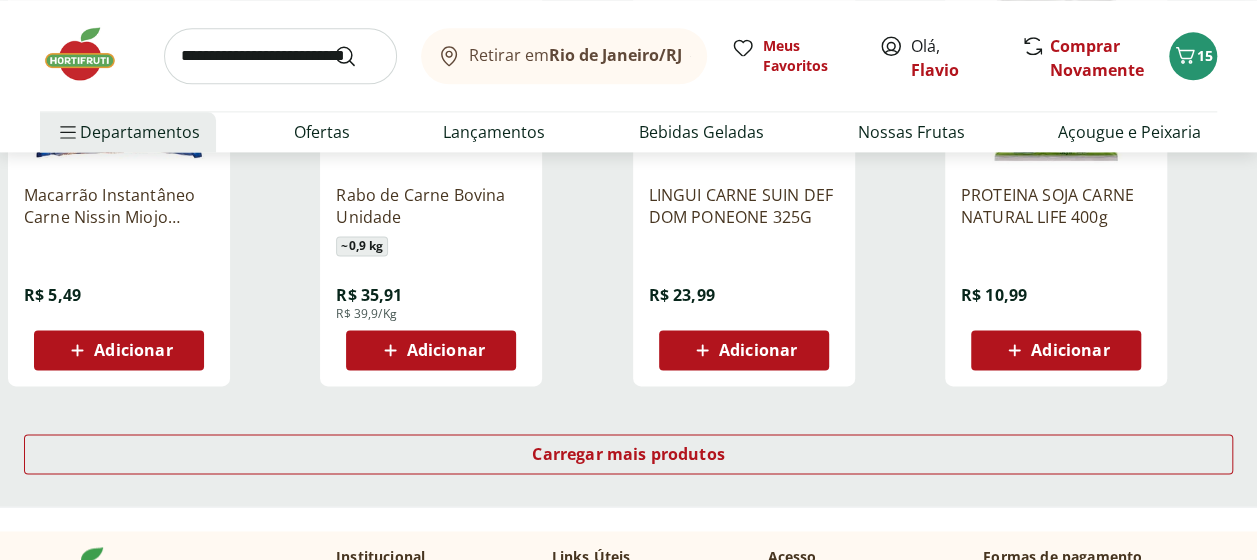 scroll, scrollTop: 1400, scrollLeft: 0, axis: vertical 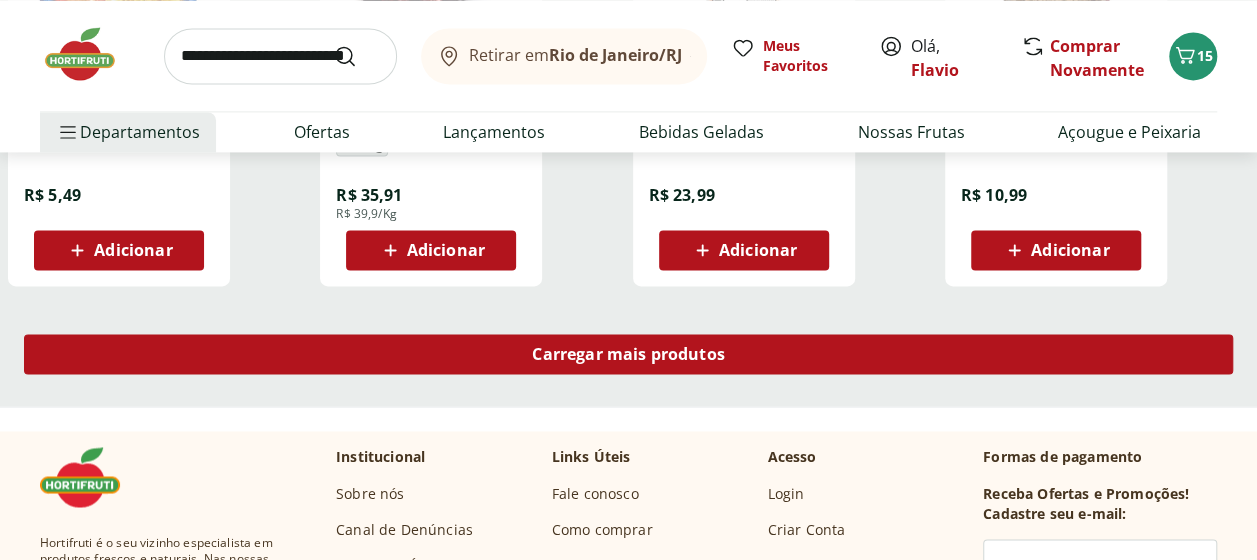 click on "Carregar mais produtos" at bounding box center [628, 354] 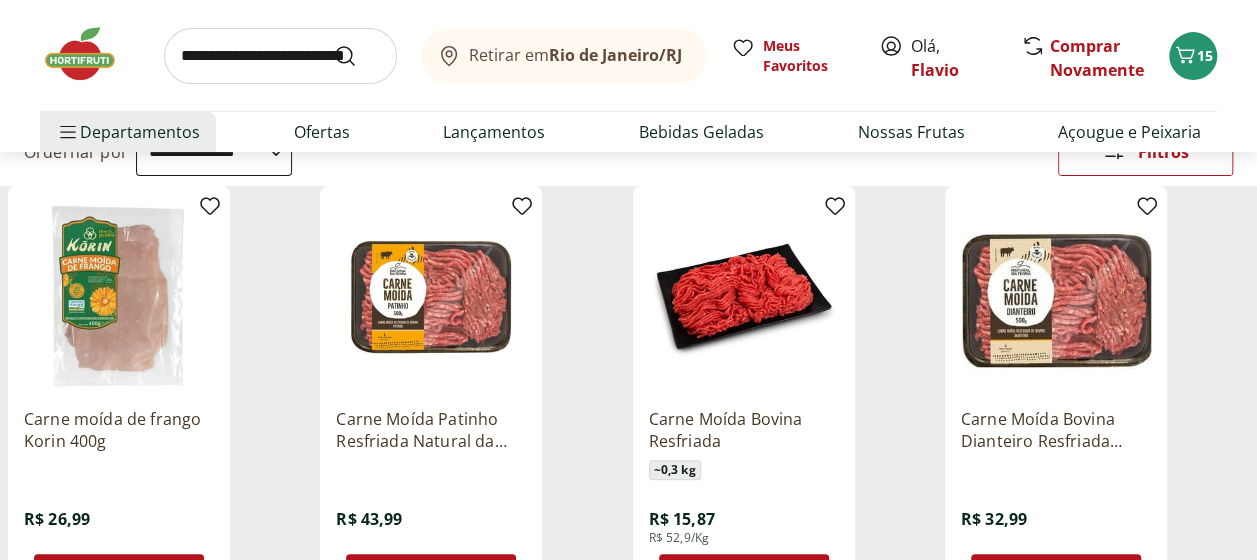 scroll, scrollTop: 0, scrollLeft: 0, axis: both 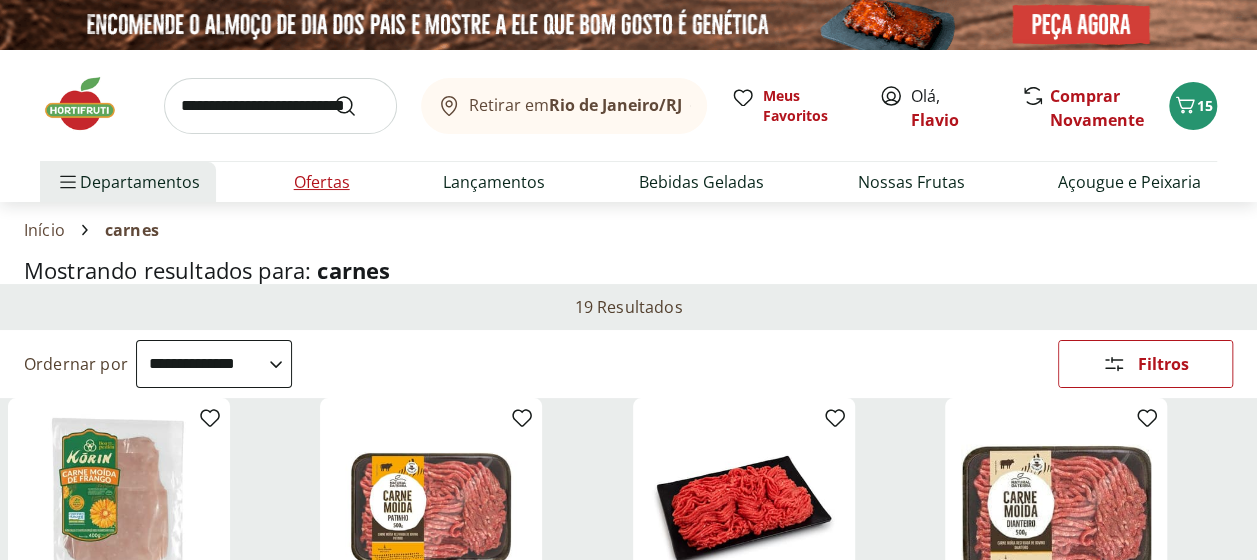 click on "Ofertas" at bounding box center (322, 182) 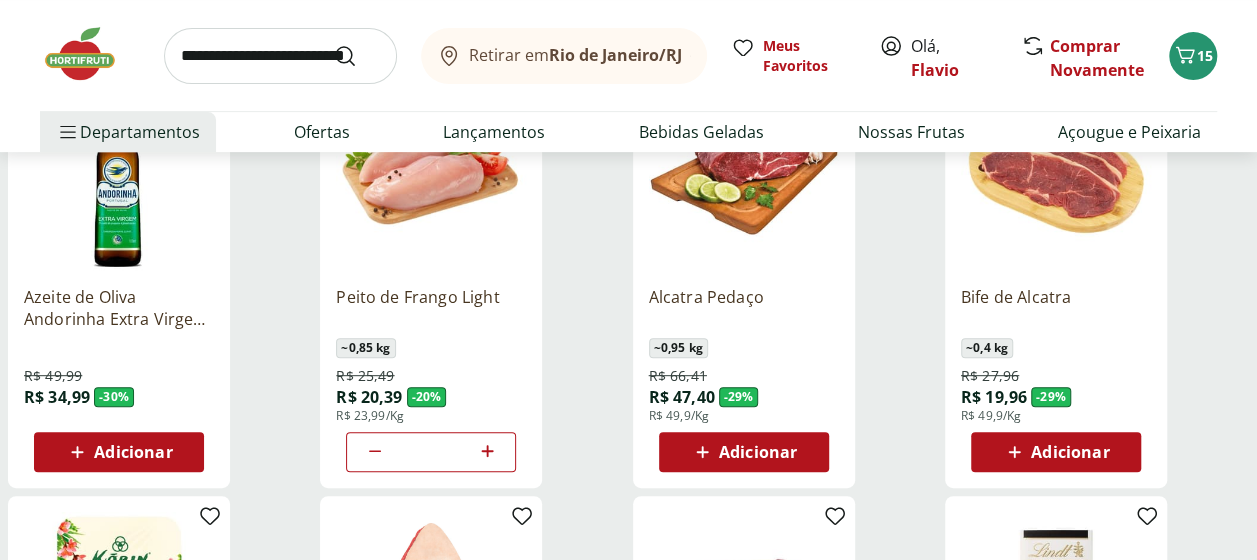 scroll, scrollTop: 300, scrollLeft: 0, axis: vertical 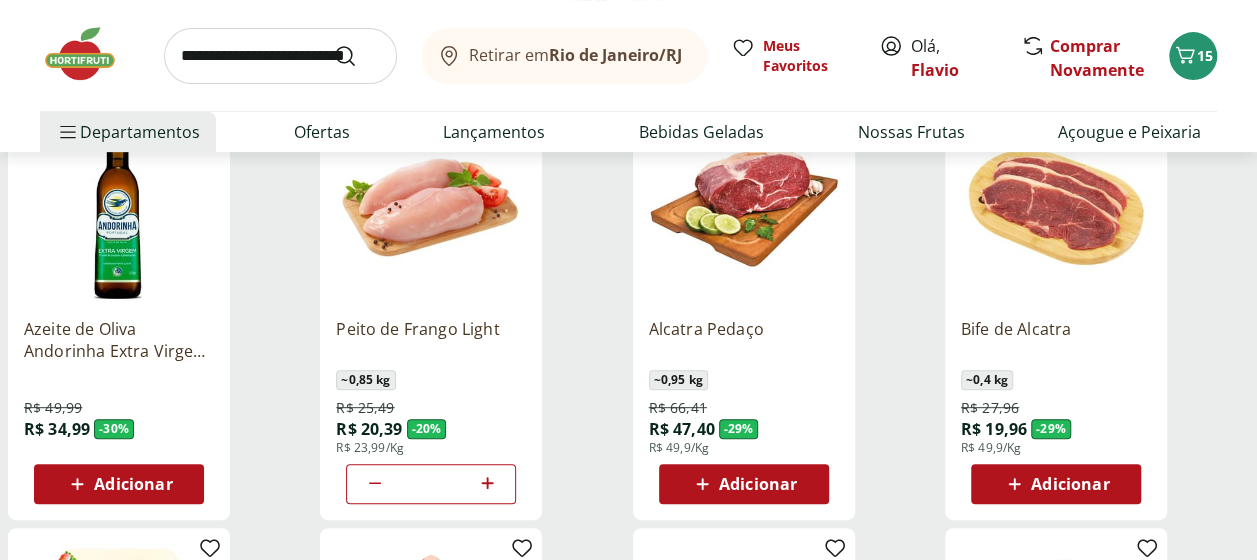 click on "Adicionar" at bounding box center [1070, 484] 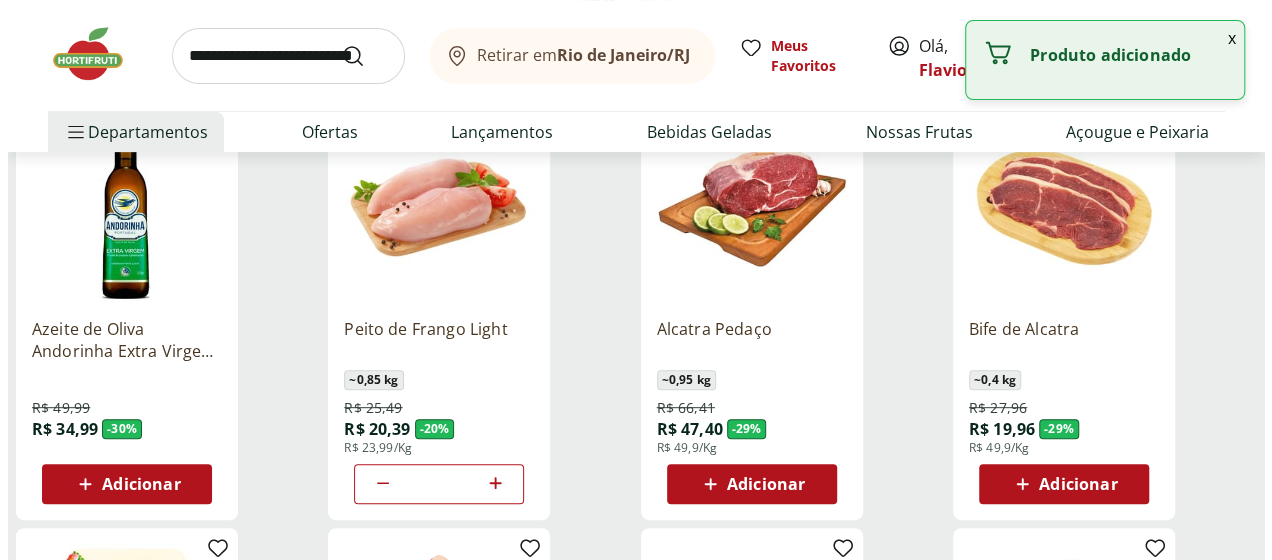 scroll, scrollTop: 0, scrollLeft: 0, axis: both 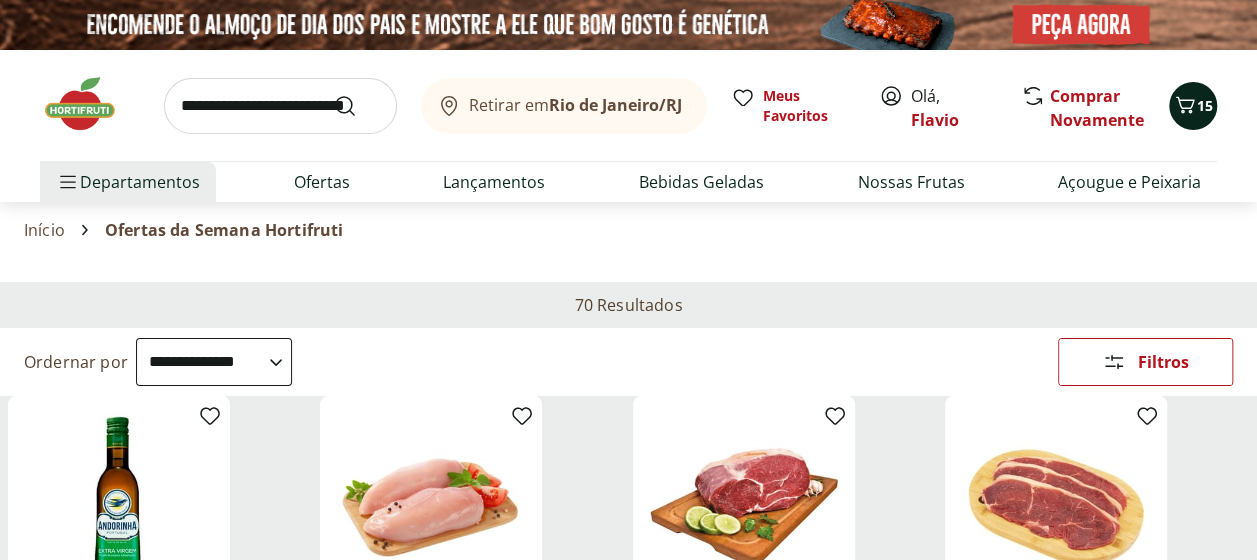 click on "15" at bounding box center (1205, 105) 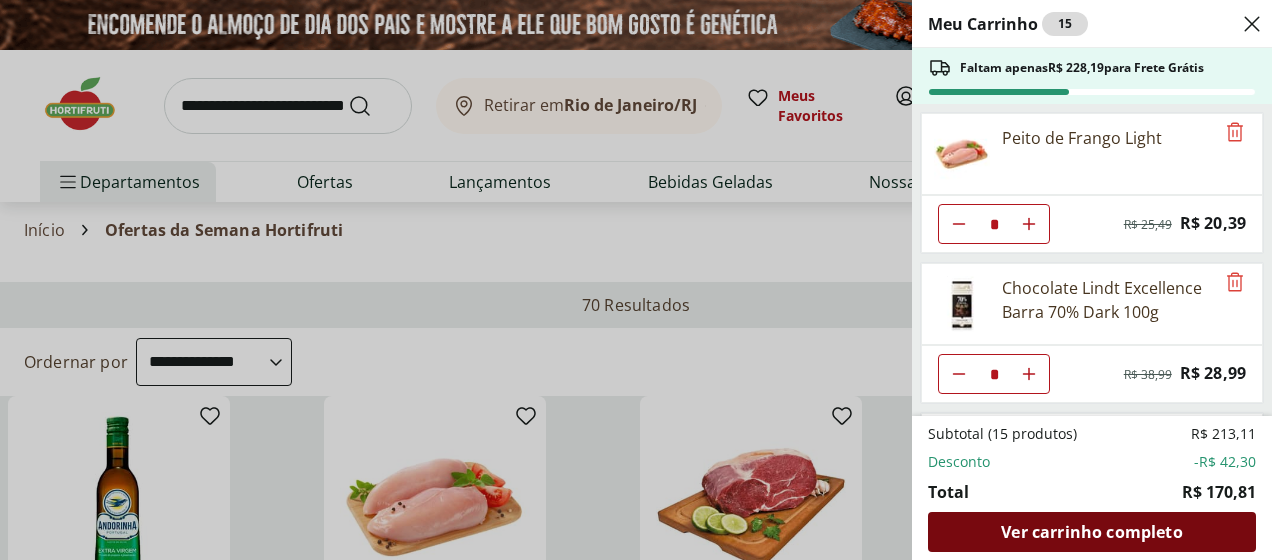 click on "Ver carrinho completo" at bounding box center [1091, 532] 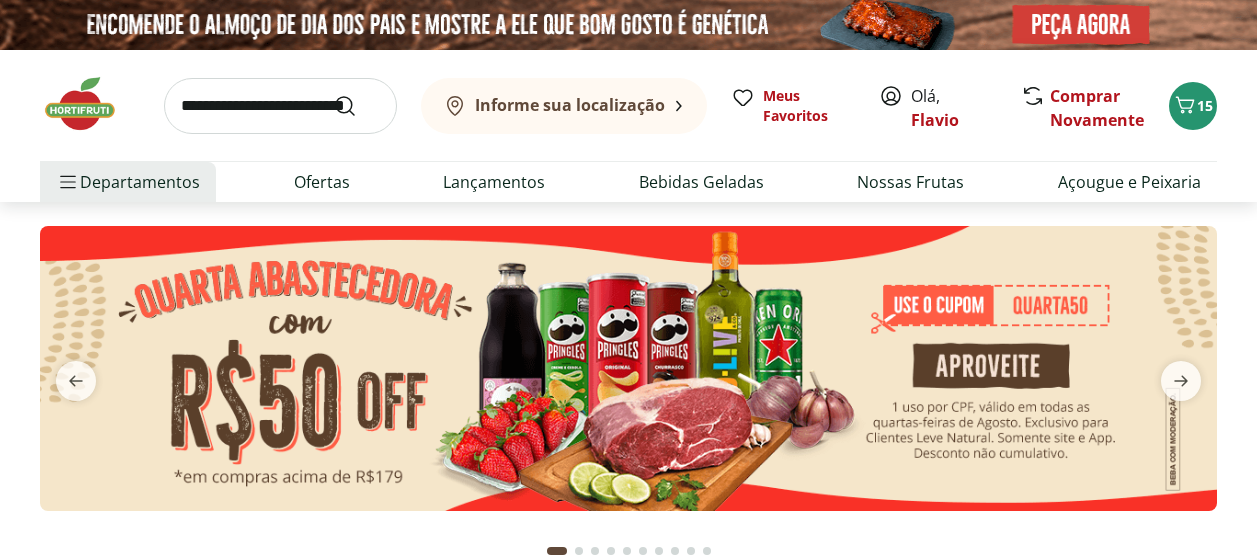 scroll, scrollTop: 0, scrollLeft: 0, axis: both 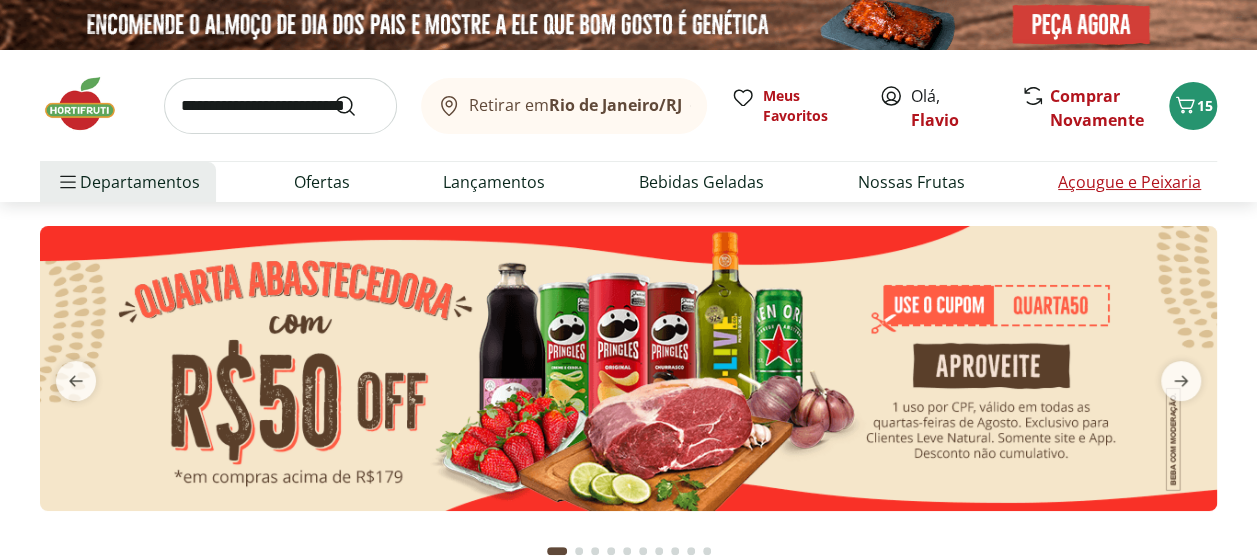 click on "Açougue e Peixaria" at bounding box center [1129, 182] 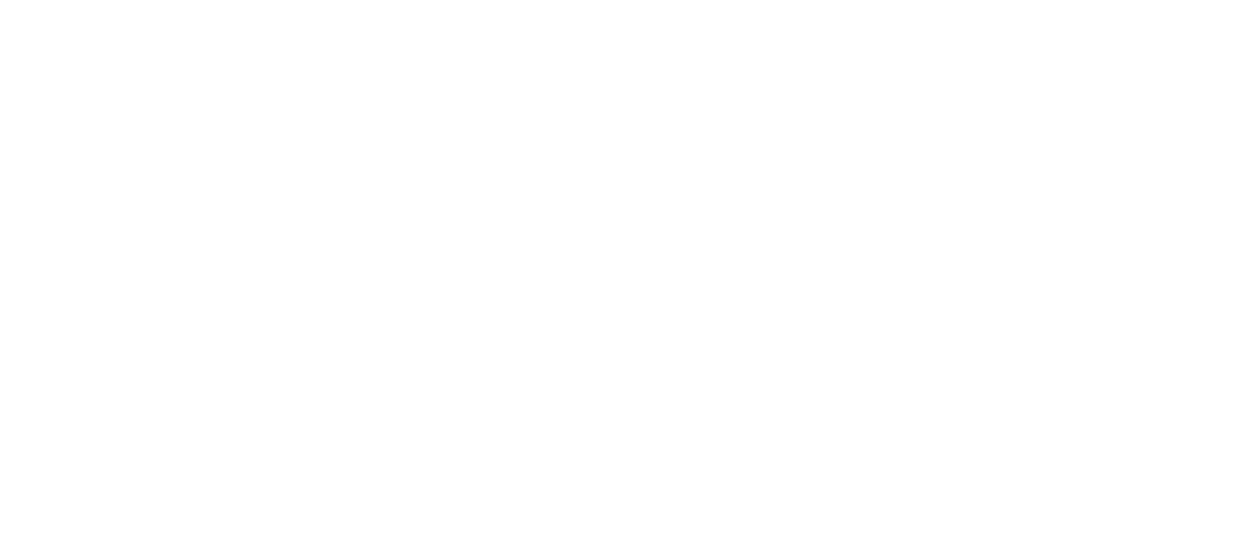 select on "**********" 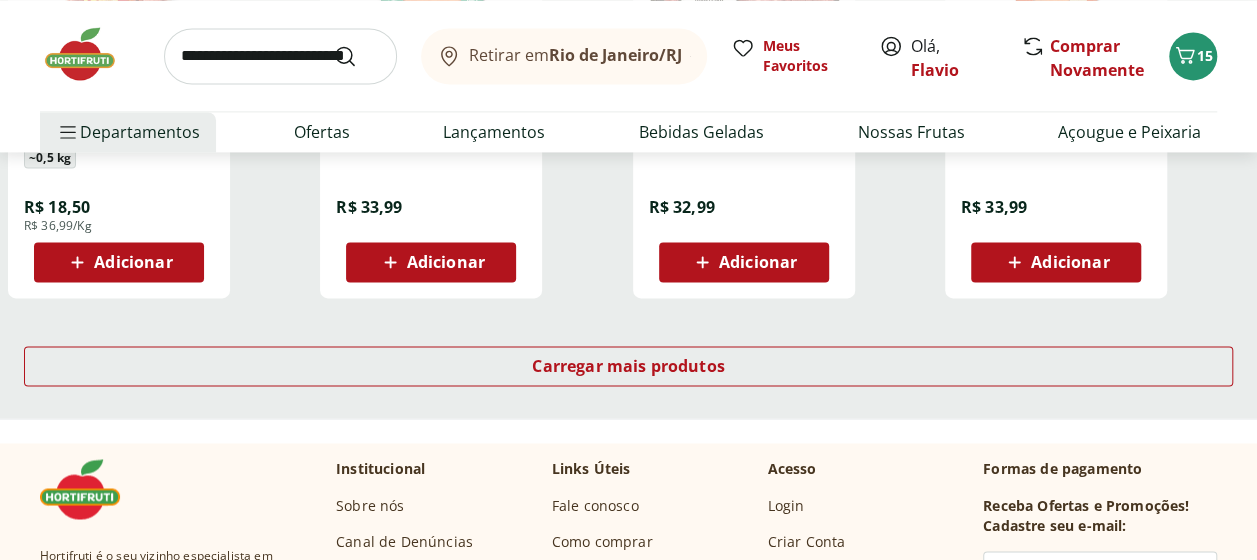 scroll, scrollTop: 1400, scrollLeft: 0, axis: vertical 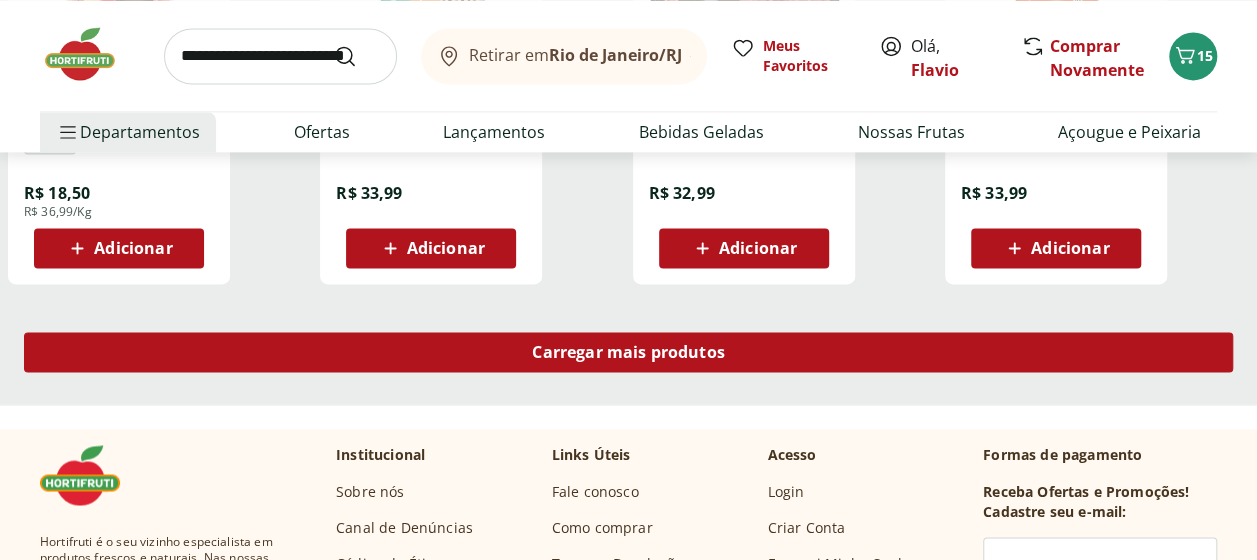 click on "Carregar mais produtos" at bounding box center (628, 352) 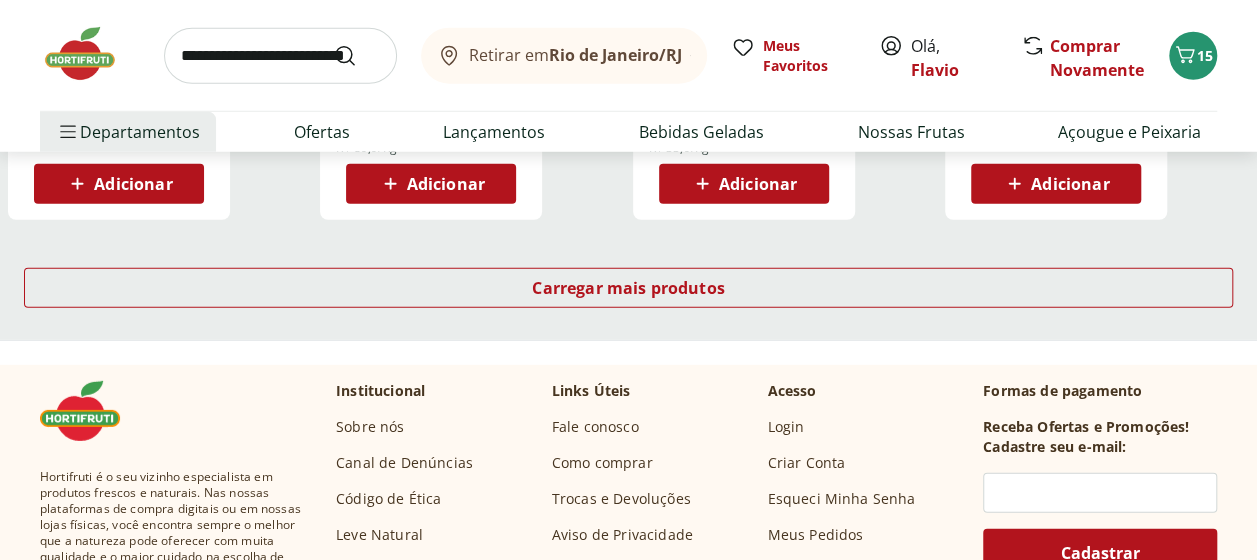 scroll, scrollTop: 2800, scrollLeft: 0, axis: vertical 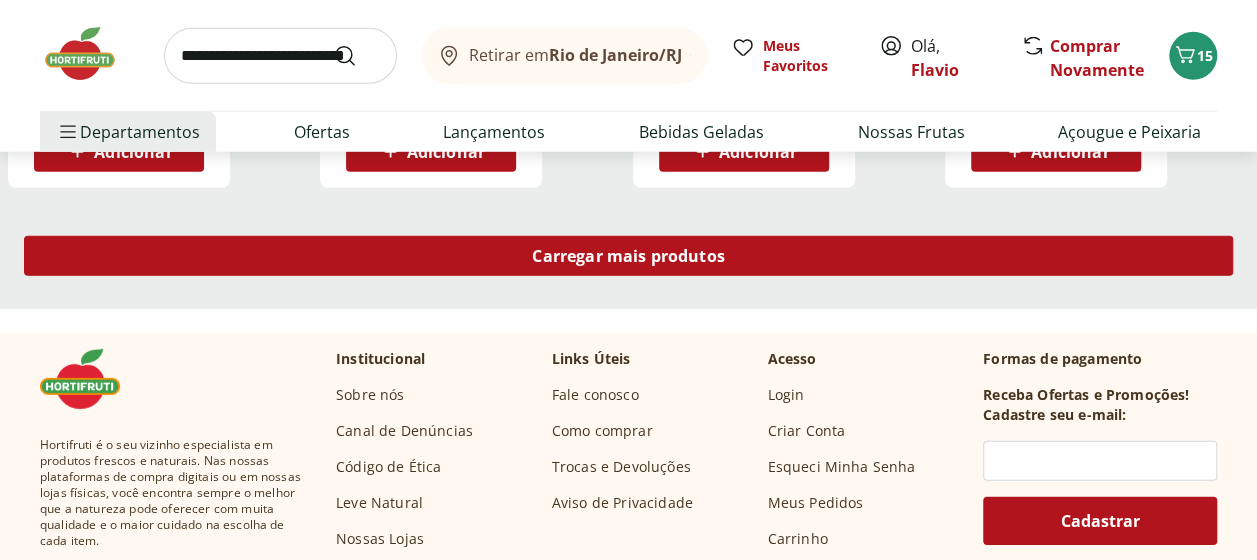 click on "Carregar mais produtos" at bounding box center (628, 256) 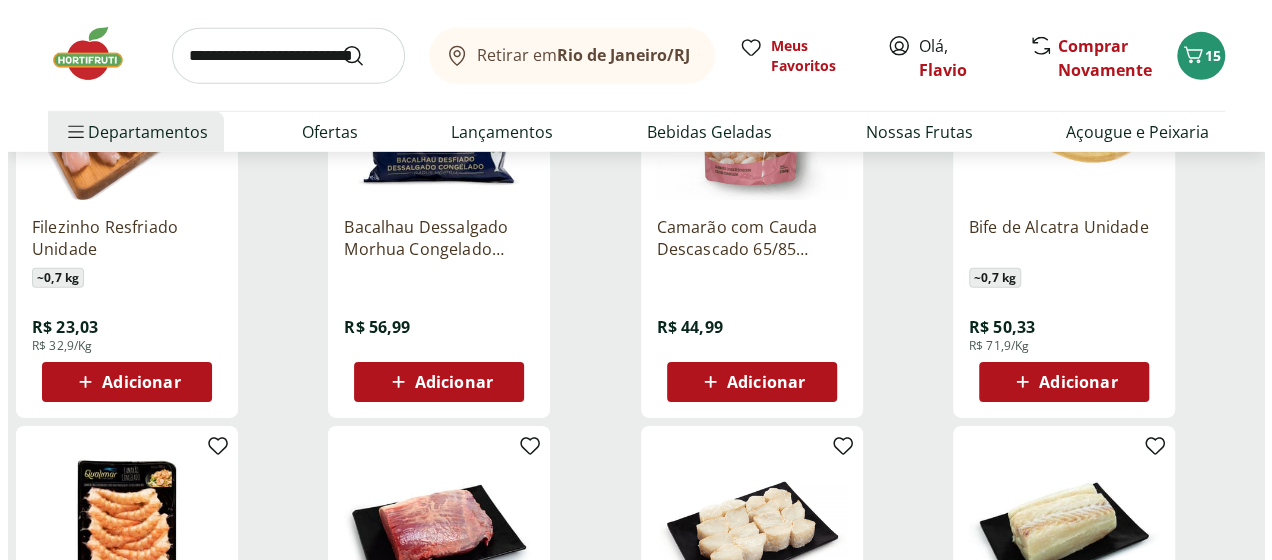 scroll, scrollTop: 2900, scrollLeft: 0, axis: vertical 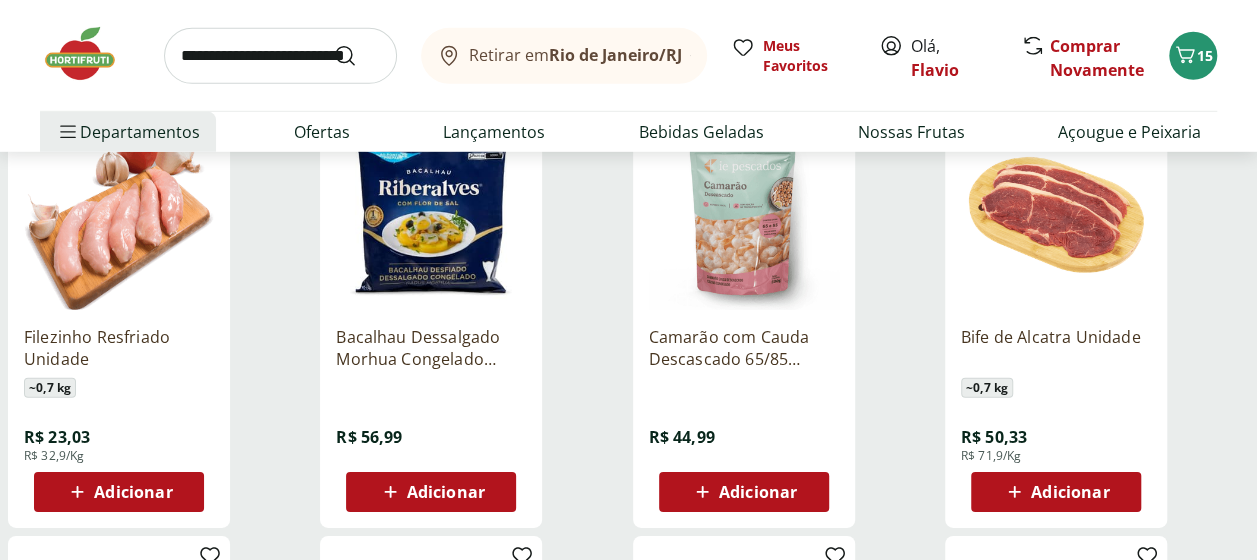 click on "Adicionar" at bounding box center [446, 492] 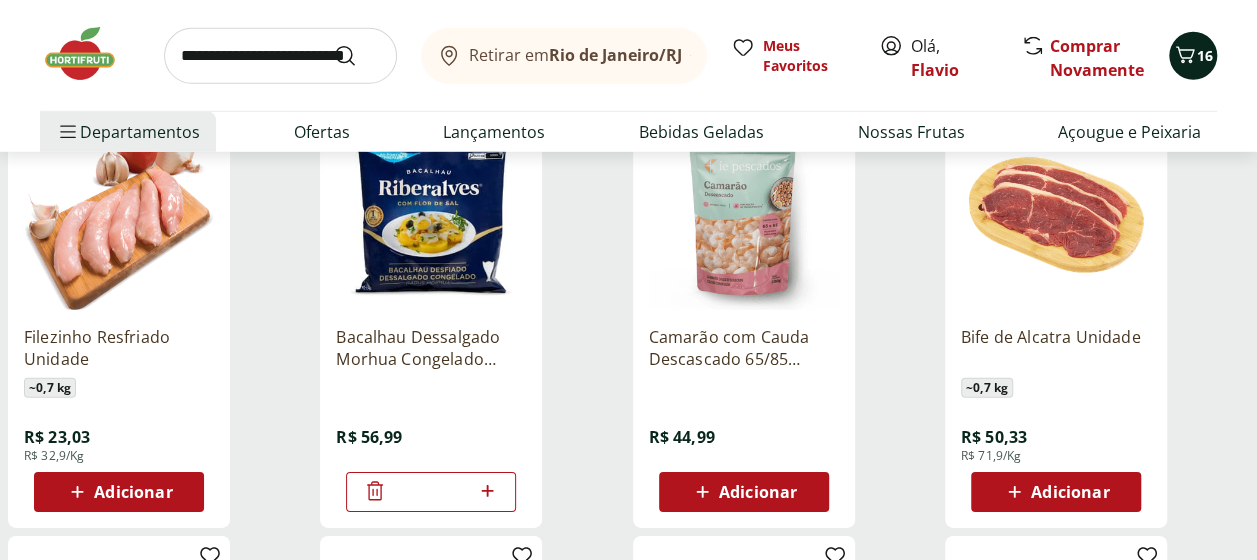 click on "16" at bounding box center [1205, 55] 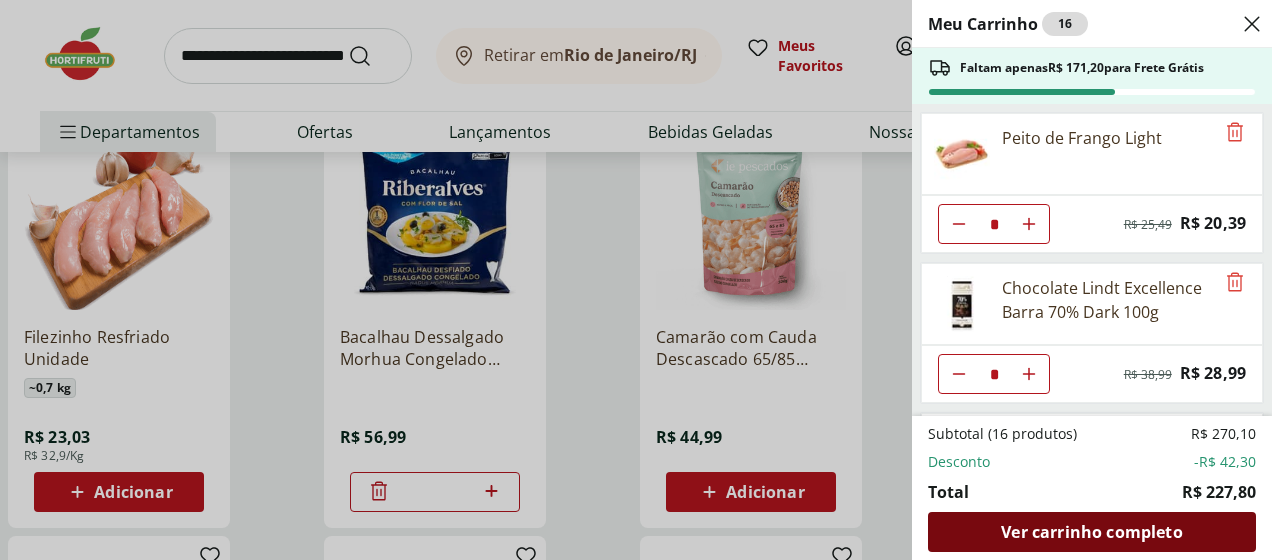 click on "Ver carrinho completo" at bounding box center (1092, 532) 